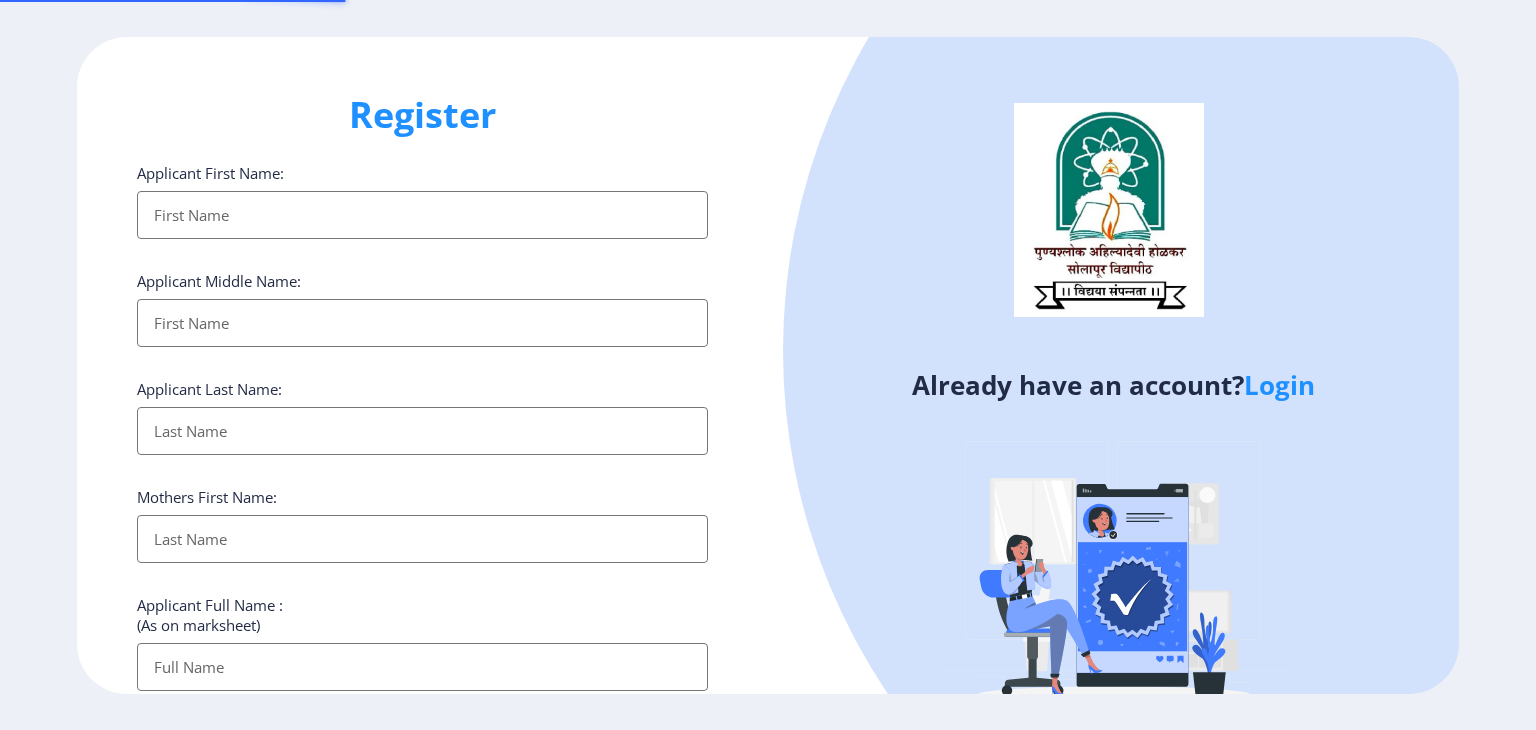 select 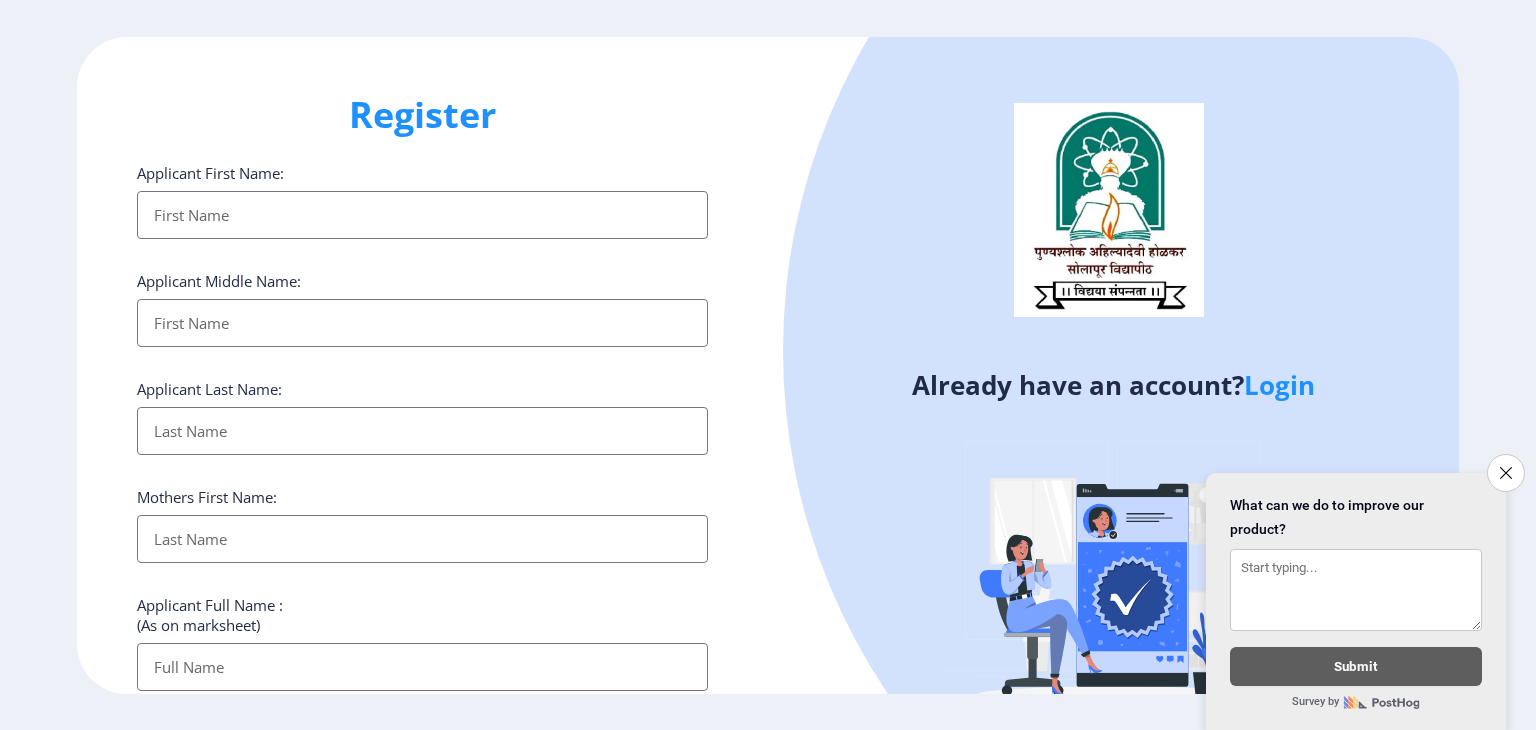 click on "Applicant First Name:" at bounding box center (422, 215) 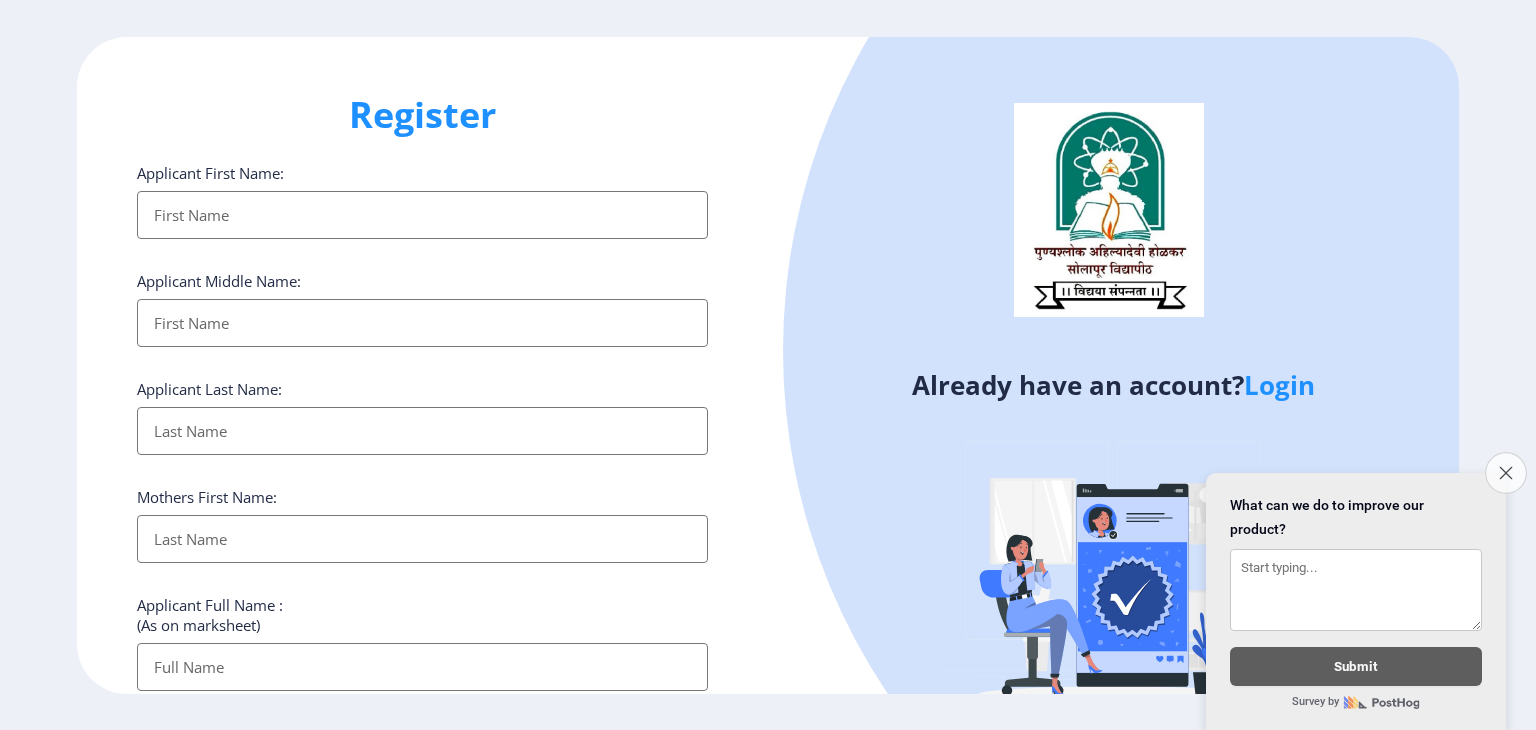 click on "Close survey" 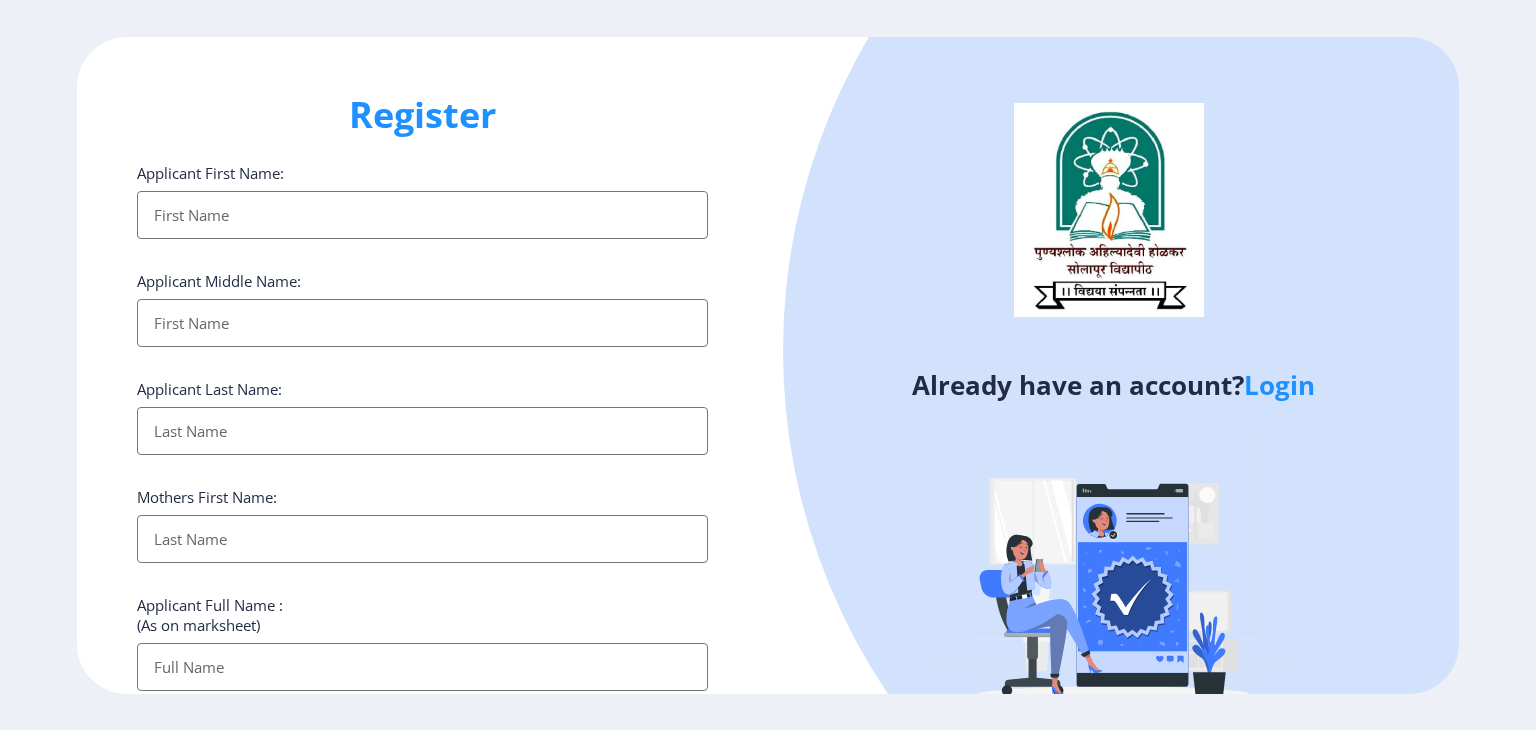 click on "Applicant First Name:" at bounding box center [422, 215] 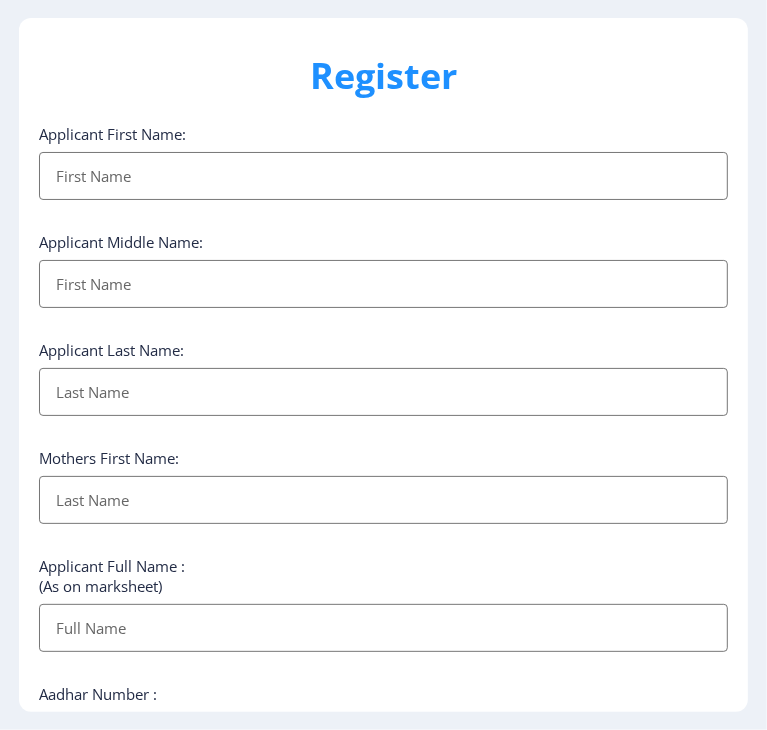 click on "Applicant First Name:" at bounding box center (383, 176) 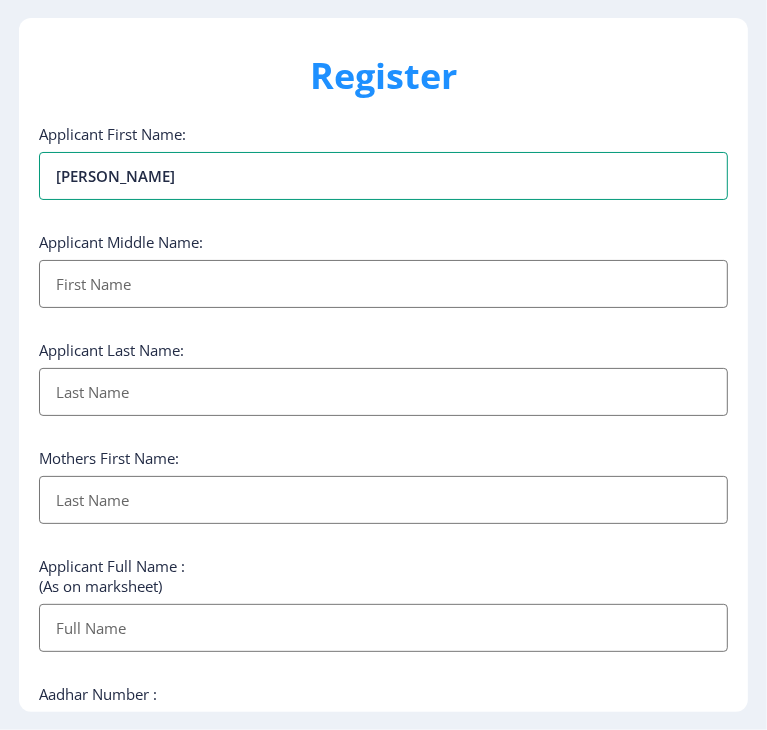 type on "[PERSON_NAME]" 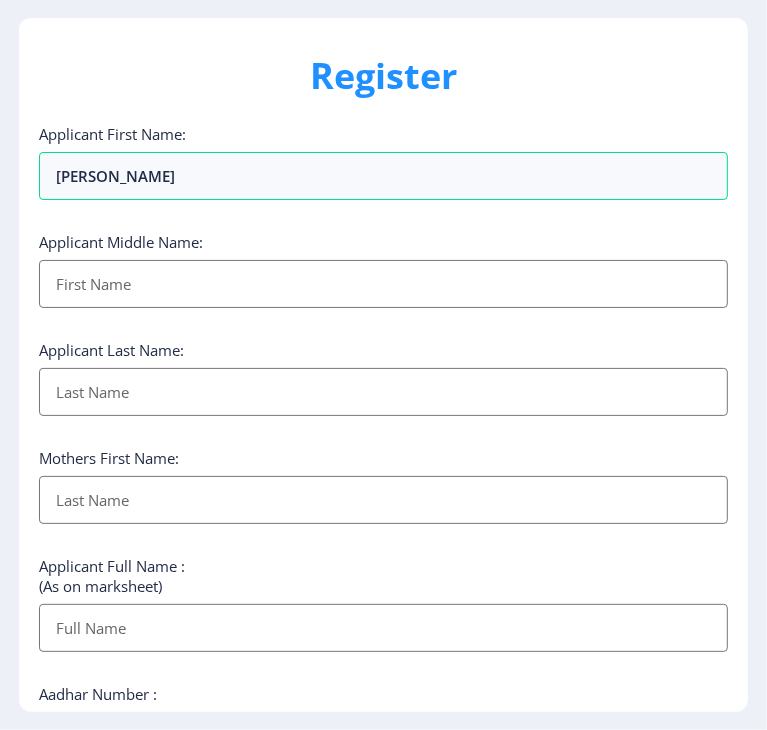 click on "Applicant First Name:" at bounding box center (383, 284) 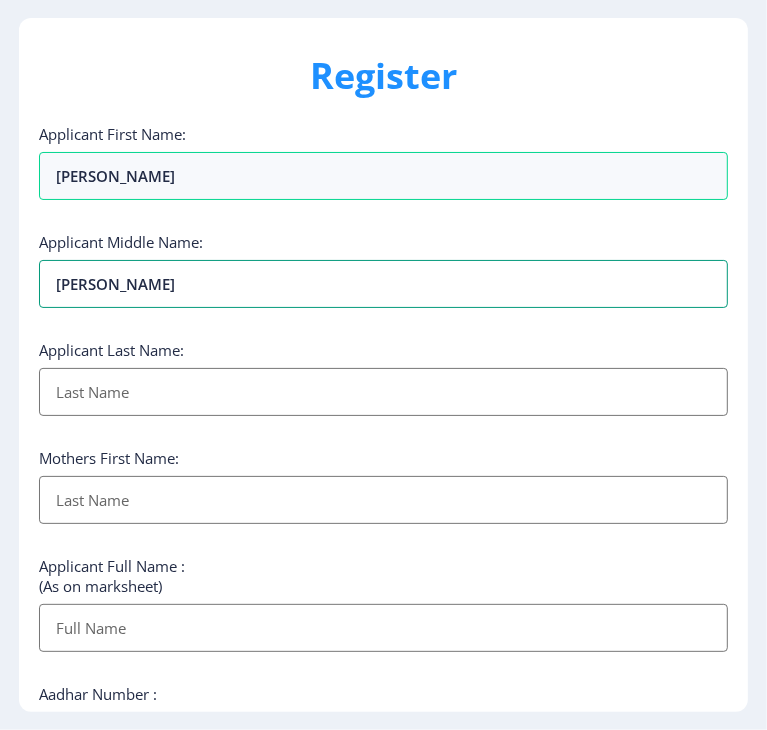 type on "[PERSON_NAME]" 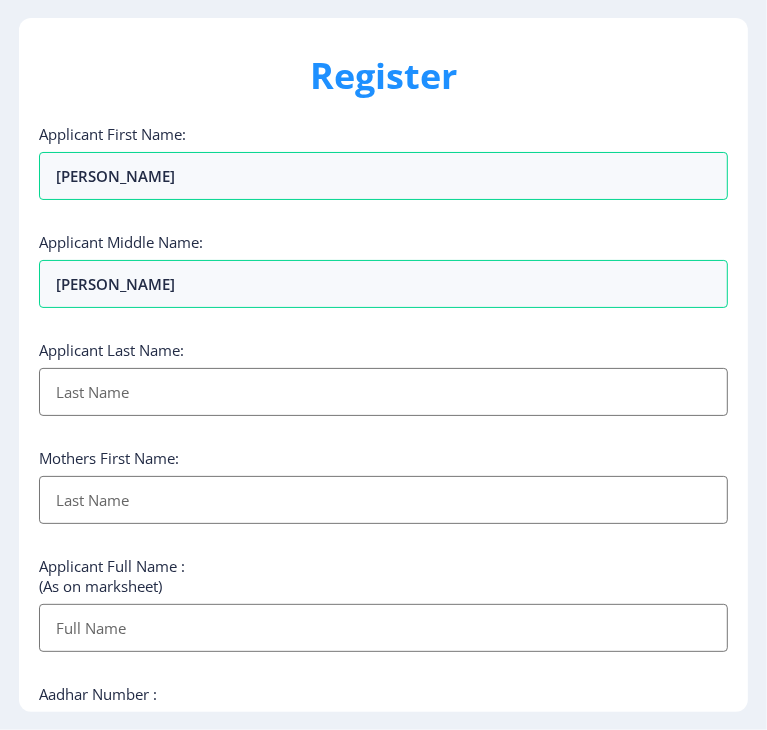 click on "Applicant First Name:" at bounding box center [383, 392] 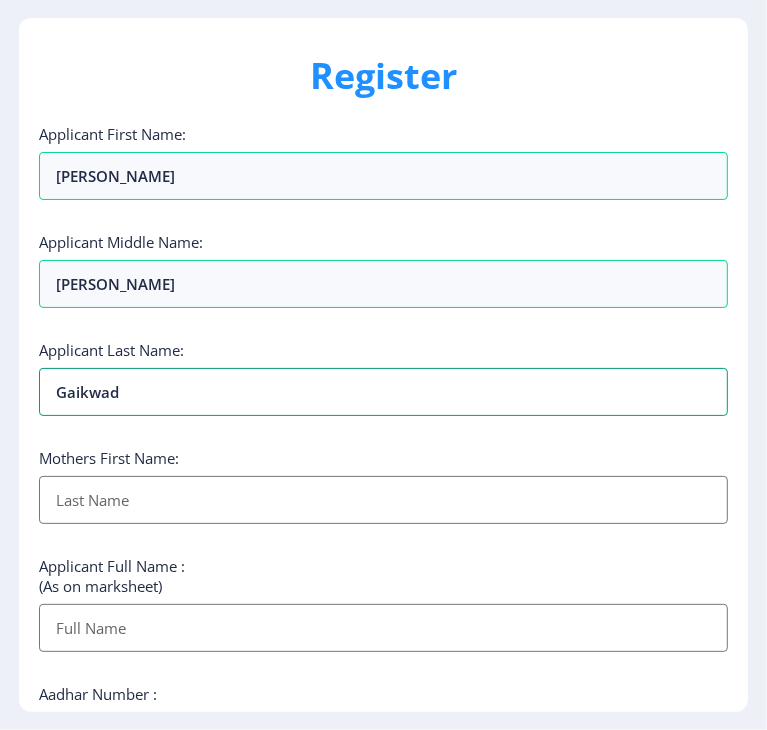 type on "Gaikwad" 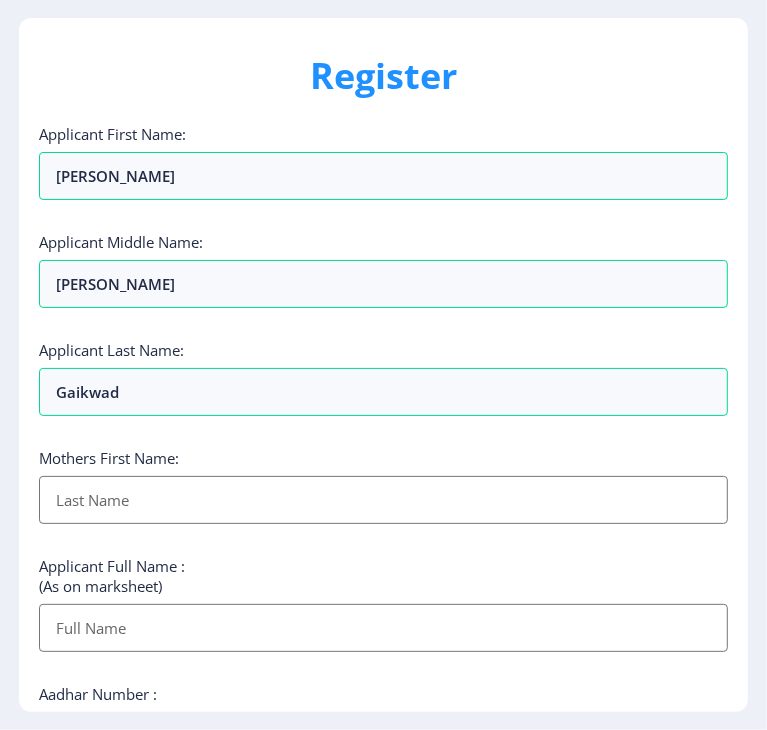 click on "Applicant First Name:" at bounding box center (383, 500) 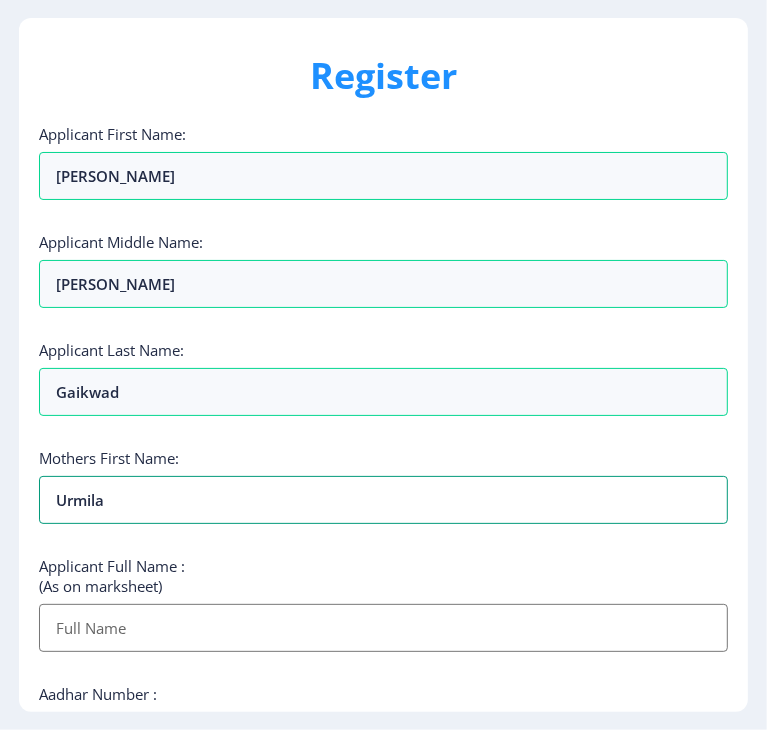 type on "Urmila" 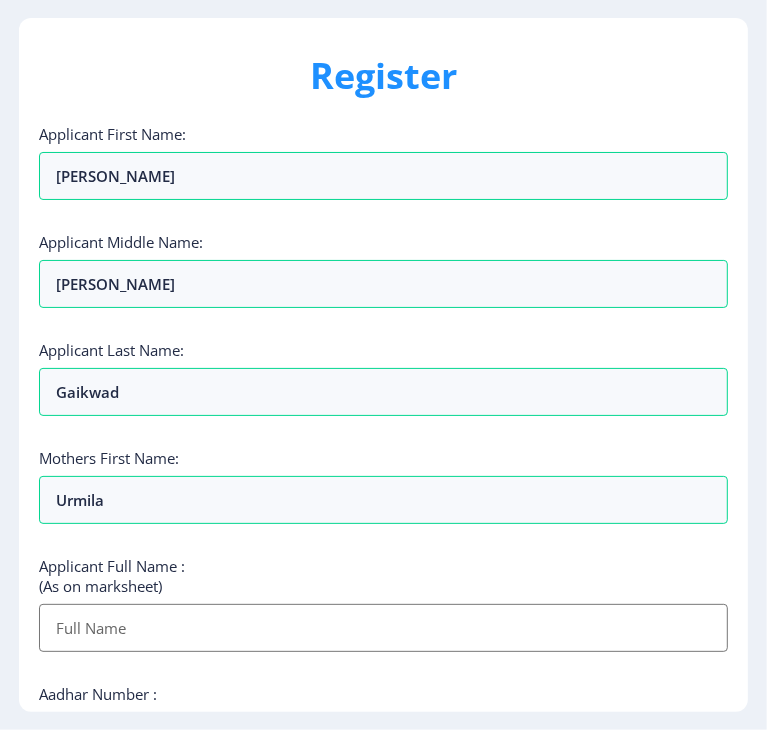 click on "Register Applicant First Name: [PERSON_NAME] Applicant Middle Name: [PERSON_NAME] Applicant Last Name: Gaikwad Mothers First Name: [PERSON_NAME] Applicant Full Name : (As on marksheet) Aadhar Number :  Gender: Select Gender [DEMOGRAPHIC_DATA] [DEMOGRAPHIC_DATA] Other  Country Code and Mobile number  *  +91 [GEOGRAPHIC_DATA] ([GEOGRAPHIC_DATA]) +91 [GEOGRAPHIC_DATA] (‫[GEOGRAPHIC_DATA]‬‎) +93 [GEOGRAPHIC_DATA] ([GEOGRAPHIC_DATA]) +355 [GEOGRAPHIC_DATA] (‫[GEOGRAPHIC_DATA]‬‎) +213 [US_STATE] +1 [GEOGRAPHIC_DATA] +376 [GEOGRAPHIC_DATA] +244 [GEOGRAPHIC_DATA] +1 [GEOGRAPHIC_DATA] +1 [GEOGRAPHIC_DATA] +54 [GEOGRAPHIC_DATA] ([GEOGRAPHIC_DATA]) +374 [GEOGRAPHIC_DATA] +297 [GEOGRAPHIC_DATA] +61 [GEOGRAPHIC_DATA] ([GEOGRAPHIC_DATA]) +43 [GEOGRAPHIC_DATA] ([GEOGRAPHIC_DATA]) +994 [GEOGRAPHIC_DATA] +1 [GEOGRAPHIC_DATA] ([GEOGRAPHIC_DATA][GEOGRAPHIC_DATA]‬‎) +973 [GEOGRAPHIC_DATA] ([GEOGRAPHIC_DATA]) +880 [GEOGRAPHIC_DATA] +1 [GEOGRAPHIC_DATA] ([GEOGRAPHIC_DATA]) +375 [GEOGRAPHIC_DATA] ([GEOGRAPHIC_DATA]) +32 [GEOGRAPHIC_DATA] +501 [GEOGRAPHIC_DATA] ([GEOGRAPHIC_DATA]) +229 [GEOGRAPHIC_DATA] +1 [GEOGRAPHIC_DATA] (འབྲུག) +975 [GEOGRAPHIC_DATA] +591 [GEOGRAPHIC_DATA] ([GEOGRAPHIC_DATA]) +387 [GEOGRAPHIC_DATA] +267 [GEOGRAPHIC_DATA] ([GEOGRAPHIC_DATA]) +55 [GEOGRAPHIC_DATA] +246 [GEOGRAPHIC_DATA] +1 [GEOGRAPHIC_DATA] +673 +1" 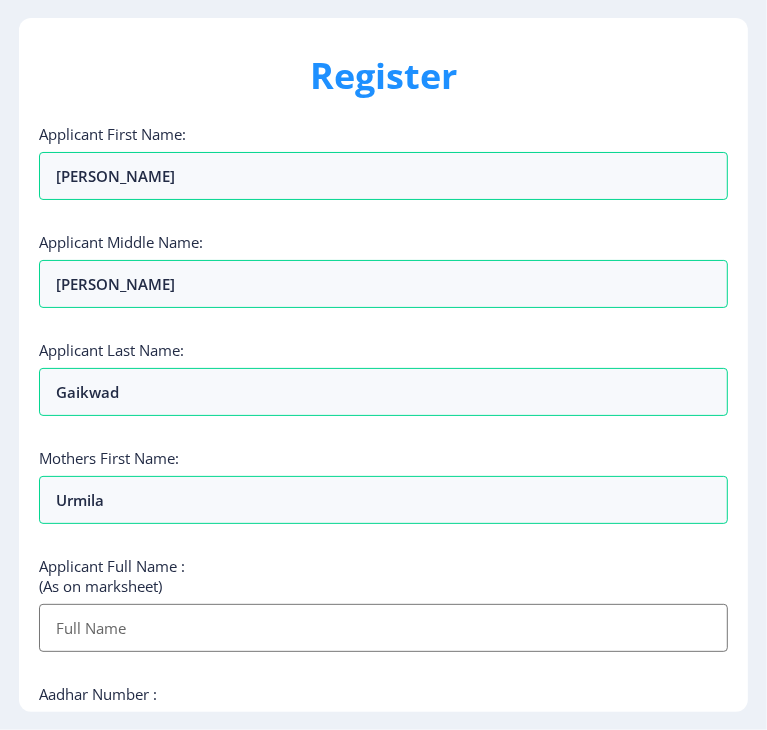 click on "Applicant First Name:" at bounding box center (383, 628) 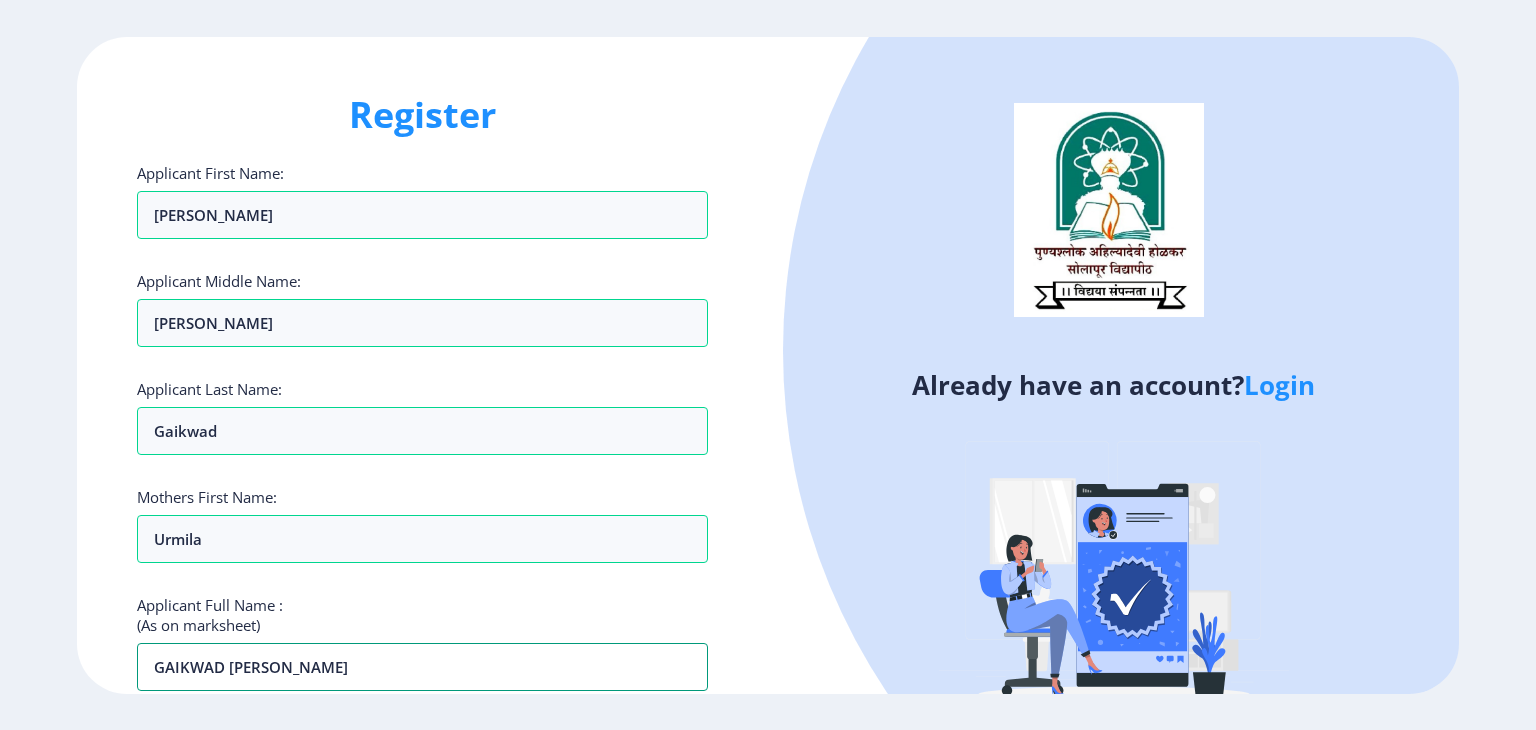 type on "GAIKWAD [PERSON_NAME]" 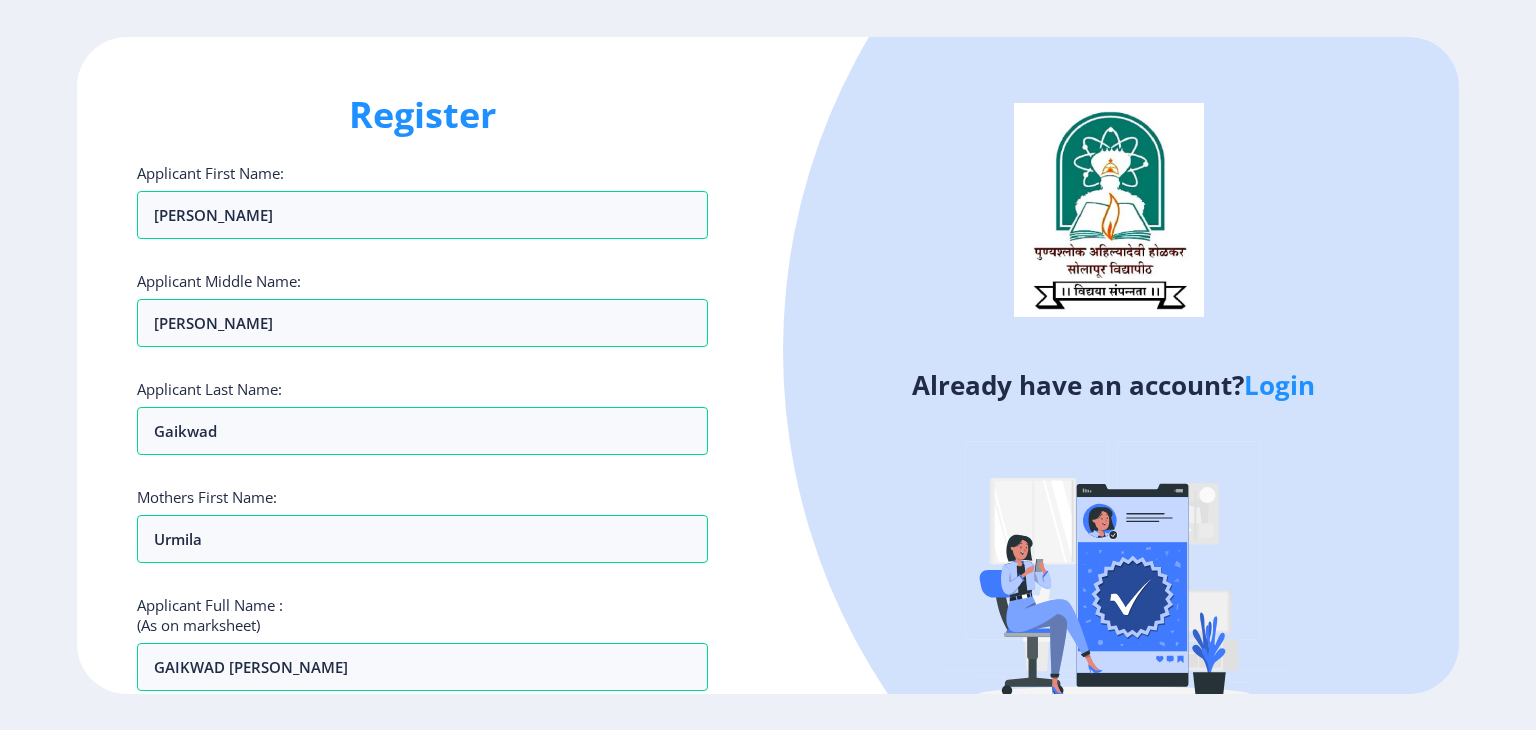 click on "Register Applicant First Name: [PERSON_NAME] Applicant Middle Name: [PERSON_NAME] Applicant Last Name: Gaikwad Mothers First Name: [PERSON_NAME] Applicant Full Name : (As on marksheet) GAIKWAD [PERSON_NAME] Aadhar Number :  Gender: Select Gender [DEMOGRAPHIC_DATA] [DEMOGRAPHIC_DATA] Other  Country Code and Mobile number  *  +91 [GEOGRAPHIC_DATA] ([GEOGRAPHIC_DATA]) +91 [GEOGRAPHIC_DATA] (‫[GEOGRAPHIC_DATA]‬‎) +93 [GEOGRAPHIC_DATA] ([GEOGRAPHIC_DATA]) +355 [GEOGRAPHIC_DATA] (‫[GEOGRAPHIC_DATA]‬‎) +213 [US_STATE] +1 [GEOGRAPHIC_DATA] +376 [GEOGRAPHIC_DATA] +244 [GEOGRAPHIC_DATA] +1 [GEOGRAPHIC_DATA] +1 [GEOGRAPHIC_DATA] +54 [GEOGRAPHIC_DATA] ([GEOGRAPHIC_DATA]) +374 [GEOGRAPHIC_DATA] +297 [GEOGRAPHIC_DATA] +61 [GEOGRAPHIC_DATA] ([GEOGRAPHIC_DATA]) +43 [GEOGRAPHIC_DATA] ([GEOGRAPHIC_DATA]) +994 [GEOGRAPHIC_DATA] +1 [GEOGRAPHIC_DATA] ([GEOGRAPHIC_DATA][GEOGRAPHIC_DATA]‬‎) +973 [GEOGRAPHIC_DATA] ([GEOGRAPHIC_DATA]) +880 [GEOGRAPHIC_DATA] +1 [GEOGRAPHIC_DATA] ([GEOGRAPHIC_DATA]) +375 [GEOGRAPHIC_DATA] ([GEOGRAPHIC_DATA]) +32 [GEOGRAPHIC_DATA] +501 [GEOGRAPHIC_DATA] ([GEOGRAPHIC_DATA]) +229 [GEOGRAPHIC_DATA] +1 [GEOGRAPHIC_DATA] (འབྲུག) +975 [GEOGRAPHIC_DATA] +591 [GEOGRAPHIC_DATA] ([GEOGRAPHIC_DATA]) +387 [GEOGRAPHIC_DATA] +267 [GEOGRAPHIC_DATA] ([GEOGRAPHIC_DATA]) +55 [GEOGRAPHIC_DATA] +246 +1 [GEOGRAPHIC_DATA] +673 +359" 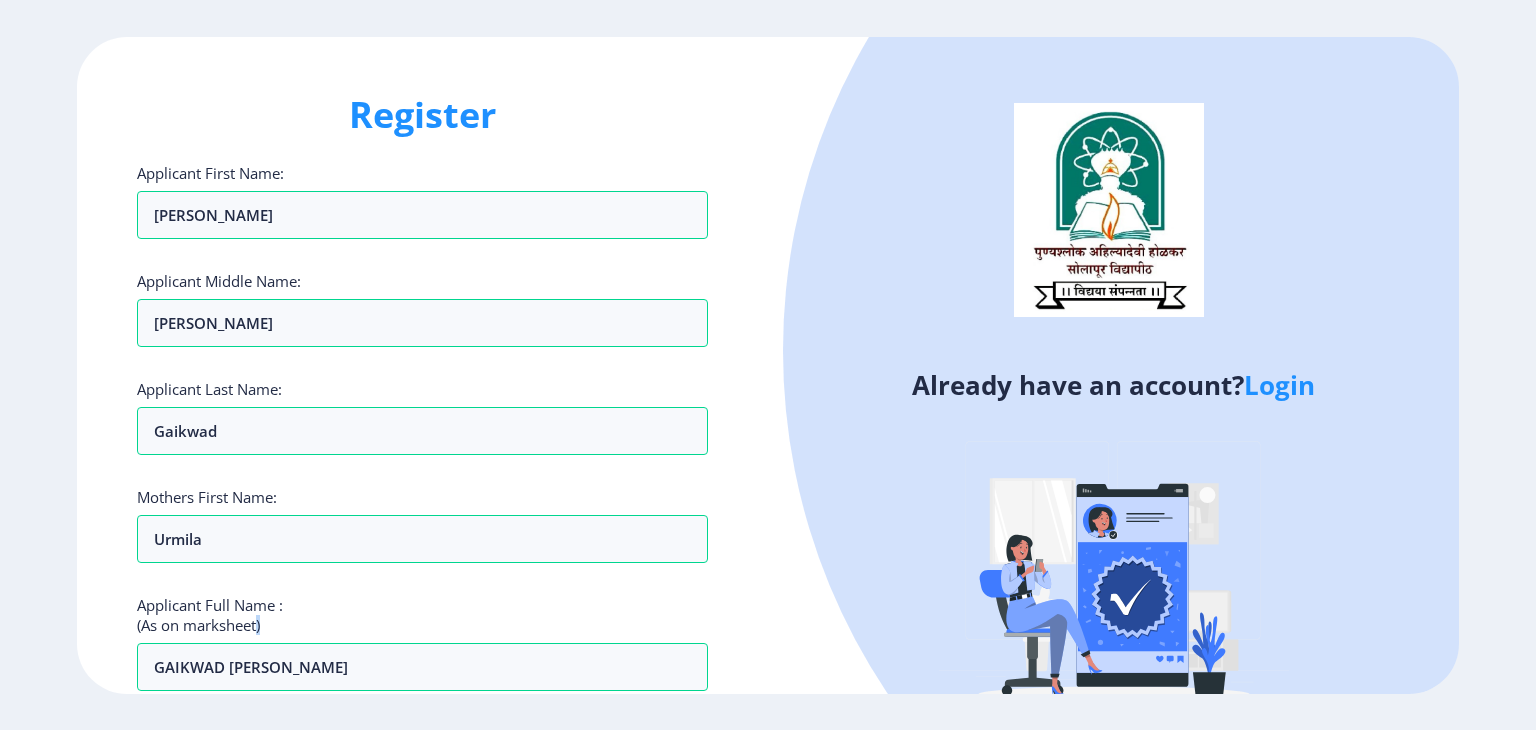 click on "Register Applicant First Name: [PERSON_NAME] Applicant Middle Name: [PERSON_NAME] Applicant Last Name: Gaikwad Mothers First Name: [PERSON_NAME] Applicant Full Name : (As on marksheet) GAIKWAD [PERSON_NAME] Aadhar Number :  Gender: Select Gender [DEMOGRAPHIC_DATA] [DEMOGRAPHIC_DATA] Other  Country Code and Mobile number  *  +91 [GEOGRAPHIC_DATA] ([GEOGRAPHIC_DATA]) +91 [GEOGRAPHIC_DATA] (‫[GEOGRAPHIC_DATA]‬‎) +93 [GEOGRAPHIC_DATA] ([GEOGRAPHIC_DATA]) +355 [GEOGRAPHIC_DATA] (‫[GEOGRAPHIC_DATA]‬‎) +213 [US_STATE] +1 [GEOGRAPHIC_DATA] +376 [GEOGRAPHIC_DATA] +244 [GEOGRAPHIC_DATA] +1 [GEOGRAPHIC_DATA] +1 [GEOGRAPHIC_DATA] +54 [GEOGRAPHIC_DATA] ([GEOGRAPHIC_DATA]) +374 [GEOGRAPHIC_DATA] +297 [GEOGRAPHIC_DATA] +61 [GEOGRAPHIC_DATA] ([GEOGRAPHIC_DATA]) +43 [GEOGRAPHIC_DATA] ([GEOGRAPHIC_DATA]) +994 [GEOGRAPHIC_DATA] +1 [GEOGRAPHIC_DATA] ([GEOGRAPHIC_DATA][GEOGRAPHIC_DATA]‬‎) +973 [GEOGRAPHIC_DATA] ([GEOGRAPHIC_DATA]) +880 [GEOGRAPHIC_DATA] +1 [GEOGRAPHIC_DATA] ([GEOGRAPHIC_DATA]) +375 [GEOGRAPHIC_DATA] ([GEOGRAPHIC_DATA]) +32 [GEOGRAPHIC_DATA] +501 [GEOGRAPHIC_DATA] ([GEOGRAPHIC_DATA]) +229 [GEOGRAPHIC_DATA] +1 [GEOGRAPHIC_DATA] (འབྲུག) +975 [GEOGRAPHIC_DATA] +591 [GEOGRAPHIC_DATA] ([GEOGRAPHIC_DATA]) +387 [GEOGRAPHIC_DATA] +267 [GEOGRAPHIC_DATA] ([GEOGRAPHIC_DATA]) +55 [GEOGRAPHIC_DATA] +246 +1 [GEOGRAPHIC_DATA] +673 +359" 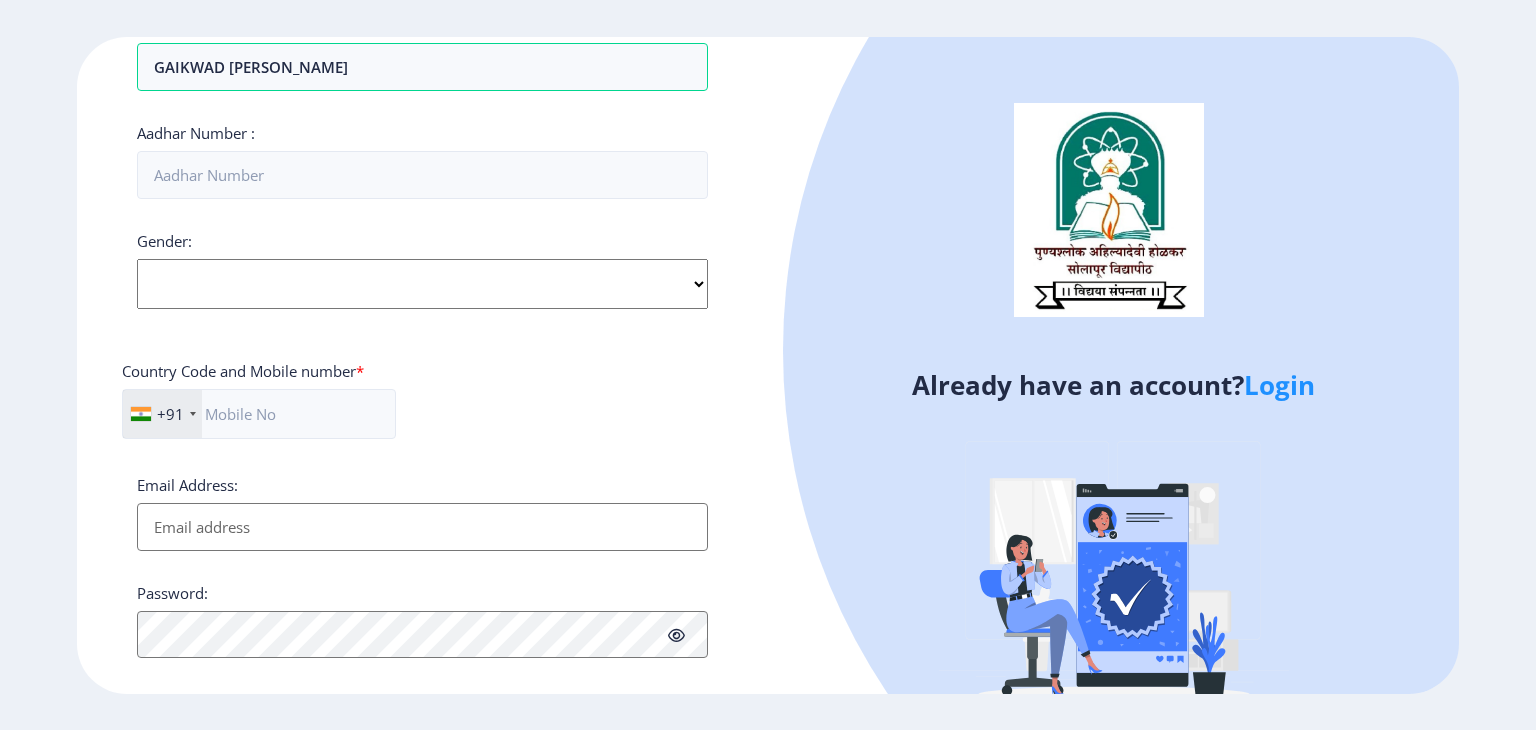 scroll, scrollTop: 600, scrollLeft: 0, axis: vertical 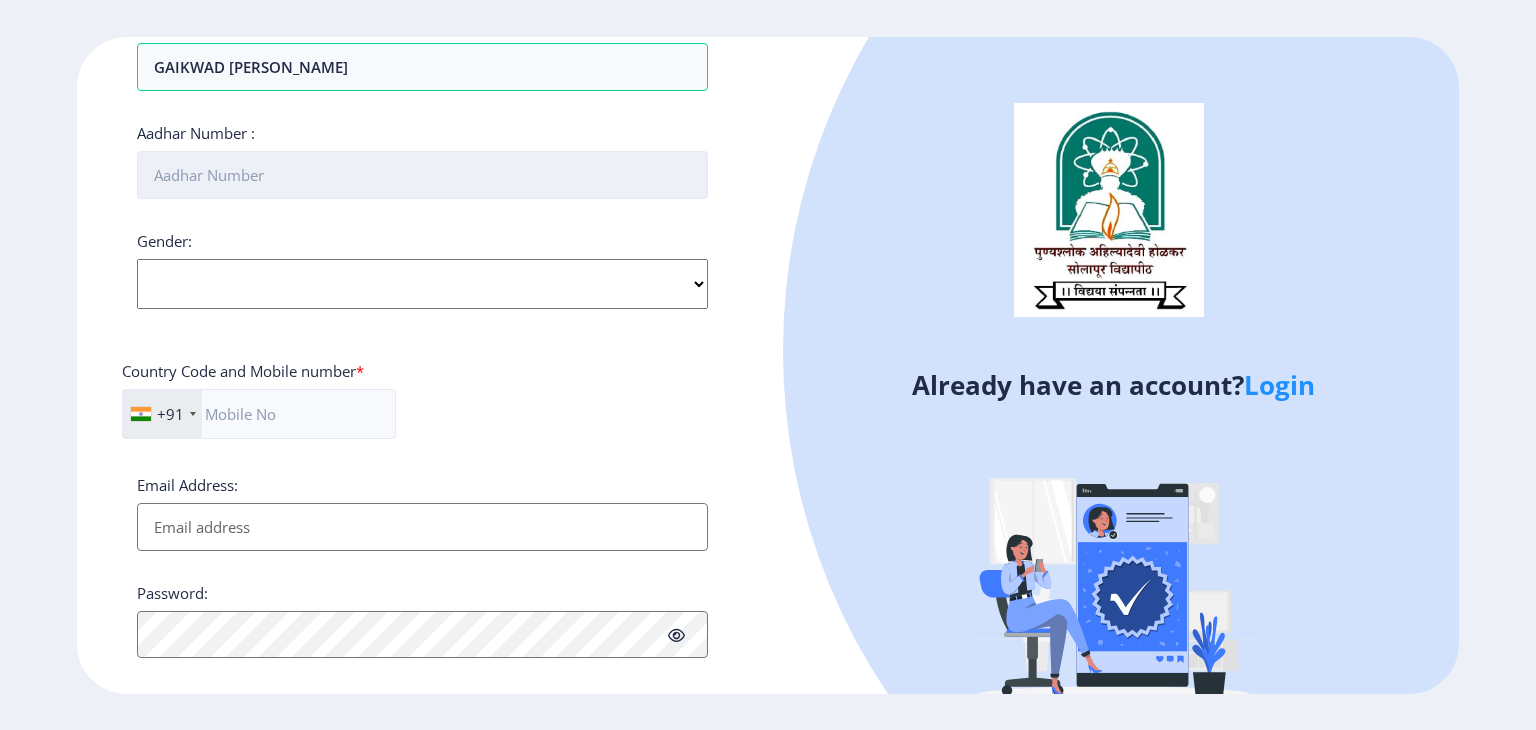 click on "Aadhar Number :" at bounding box center (422, 175) 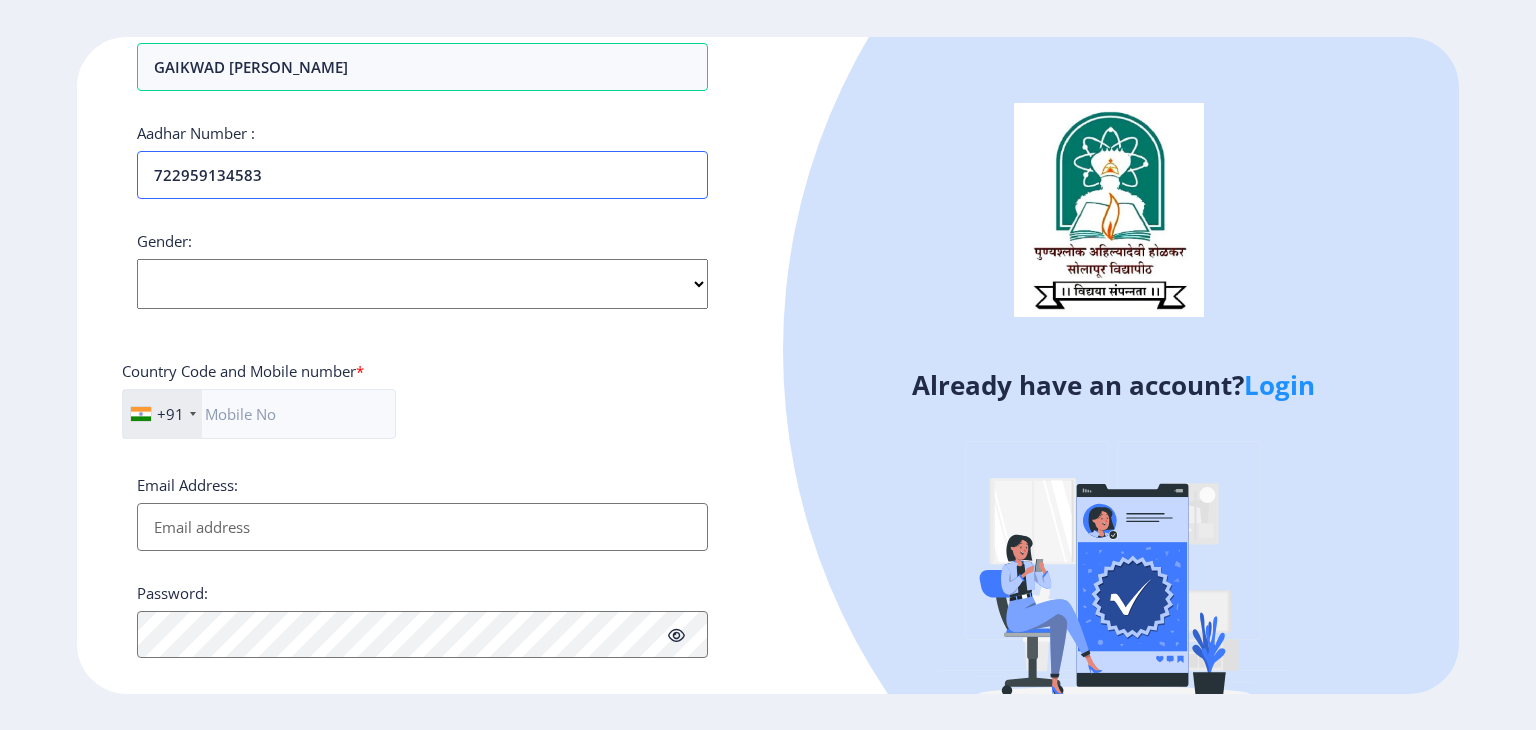 type on "722959134583" 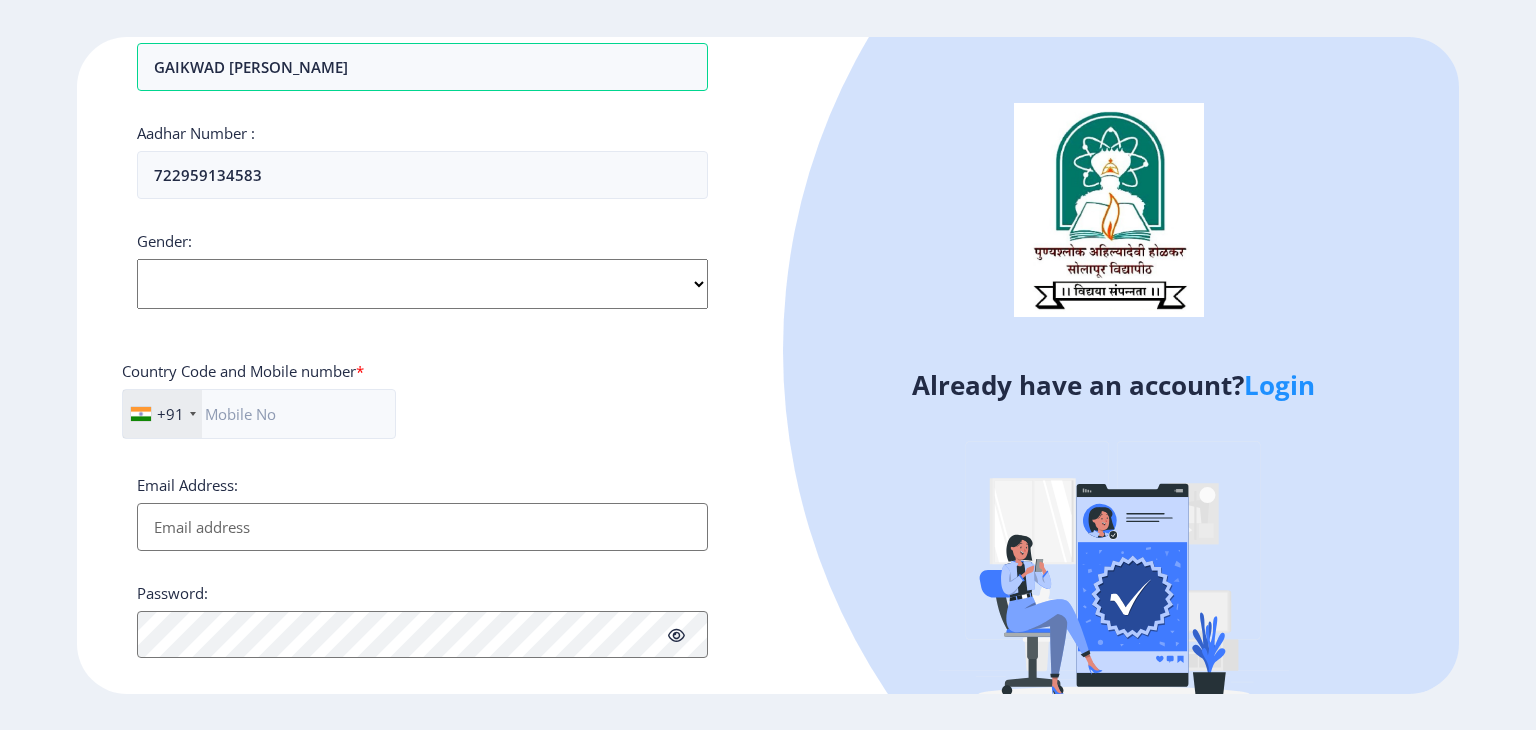 click on "Select Gender [DEMOGRAPHIC_DATA] [DEMOGRAPHIC_DATA] Other" 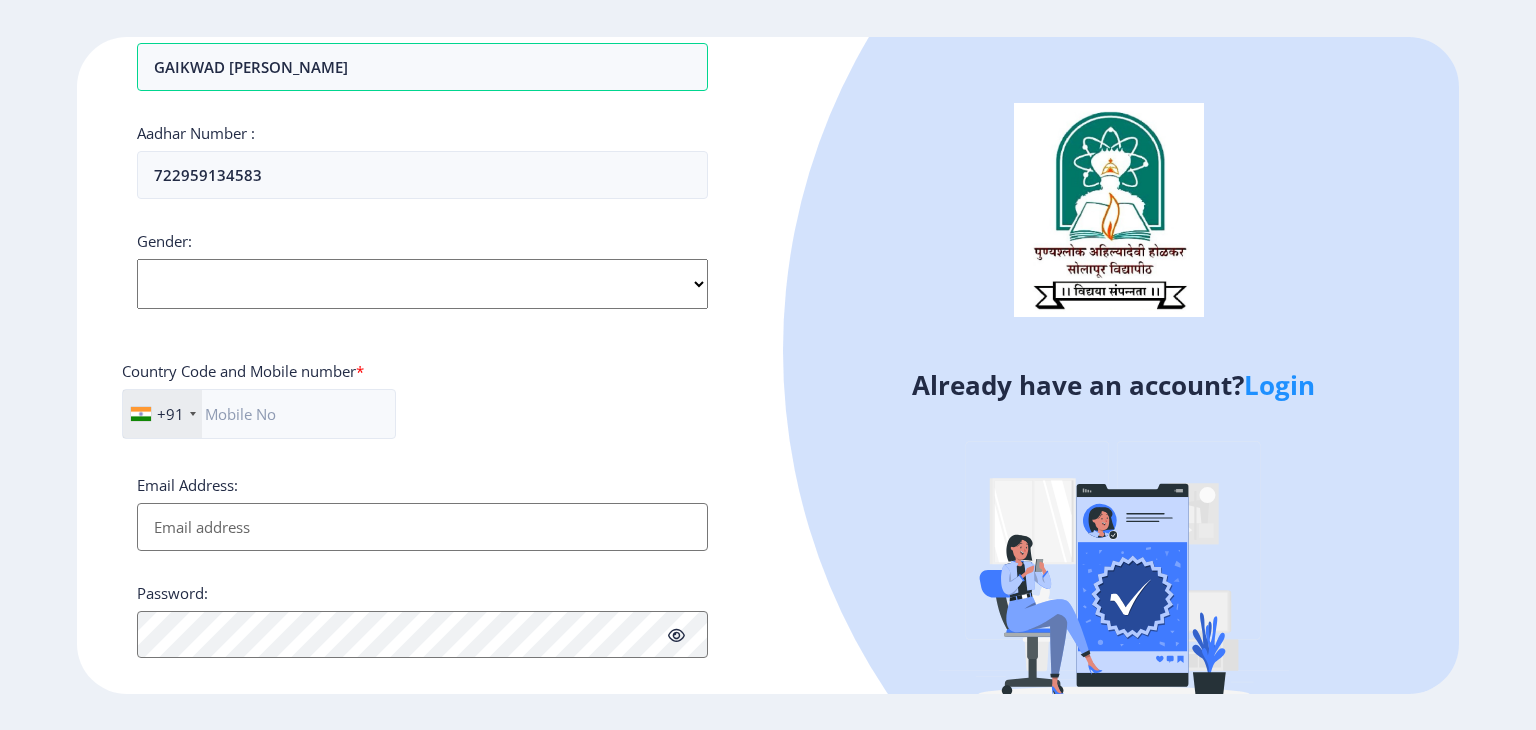 select on "[DEMOGRAPHIC_DATA]" 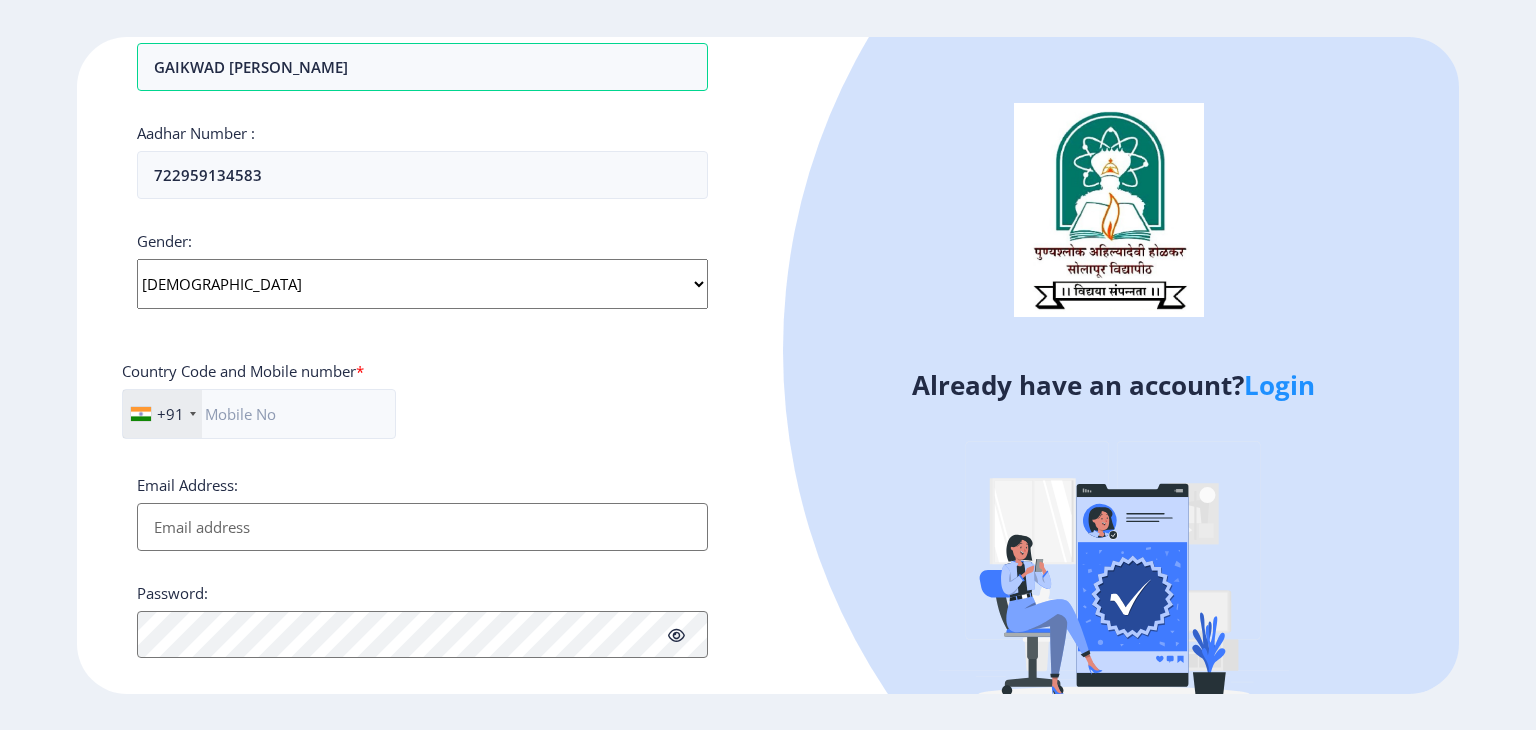click on "Select Gender [DEMOGRAPHIC_DATA] [DEMOGRAPHIC_DATA] Other" 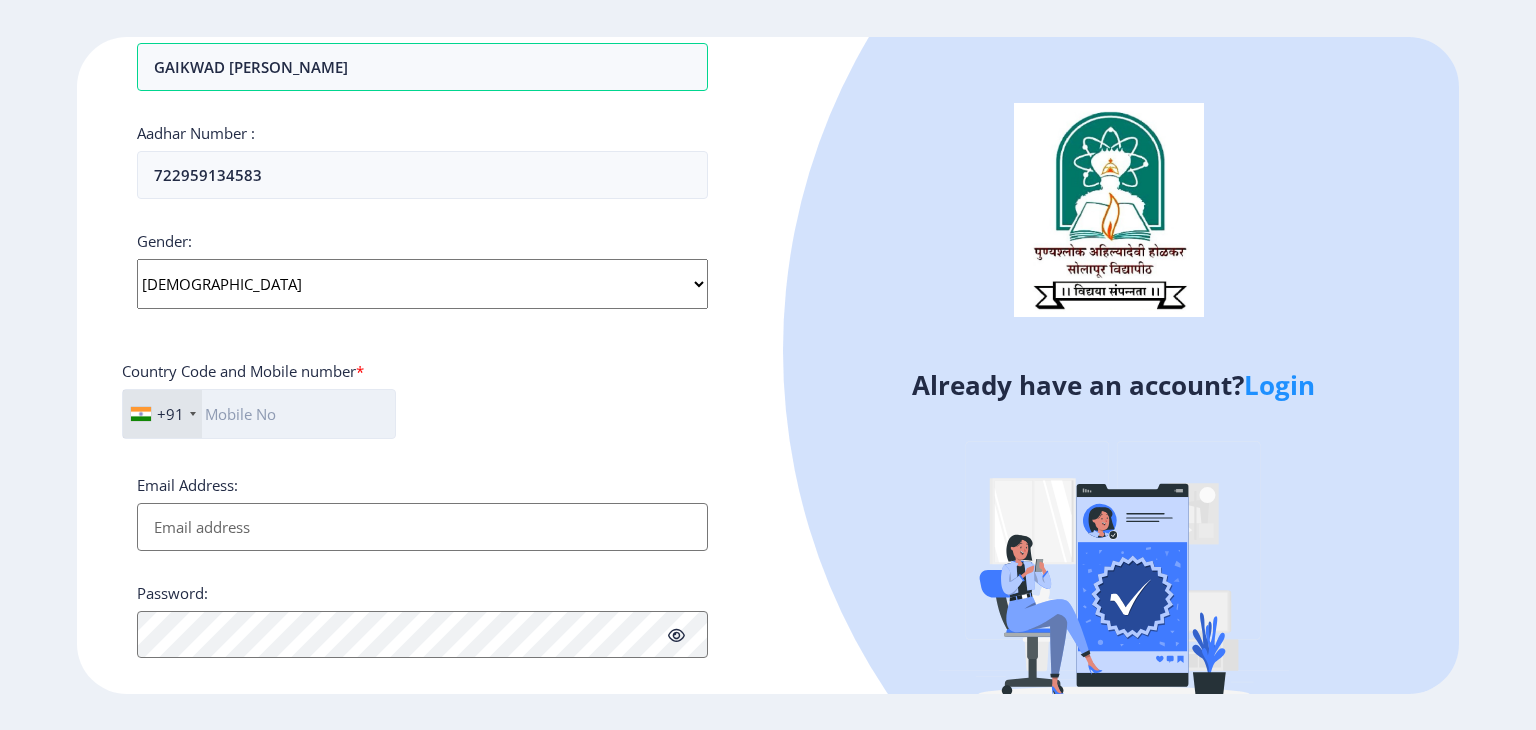 click 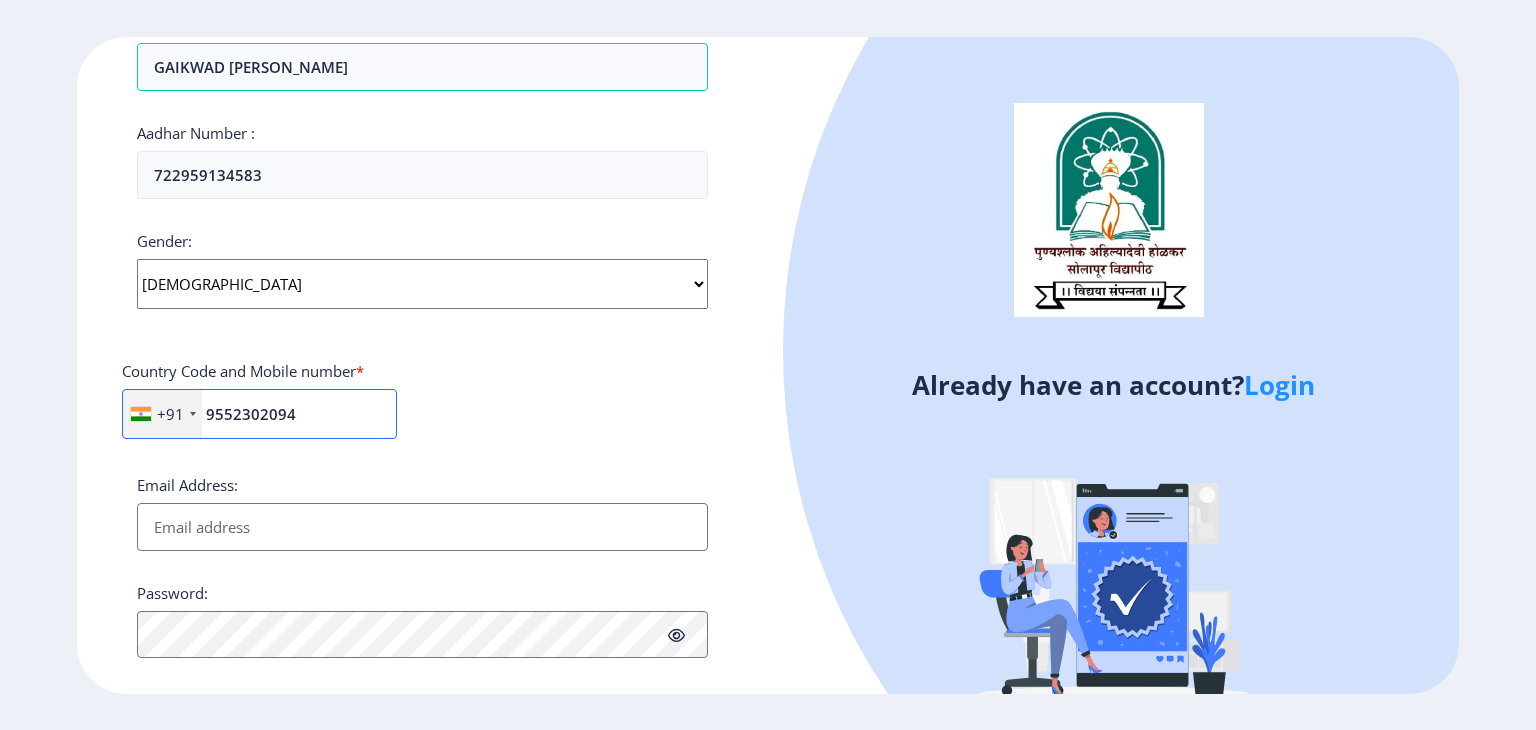 type on "9552302094" 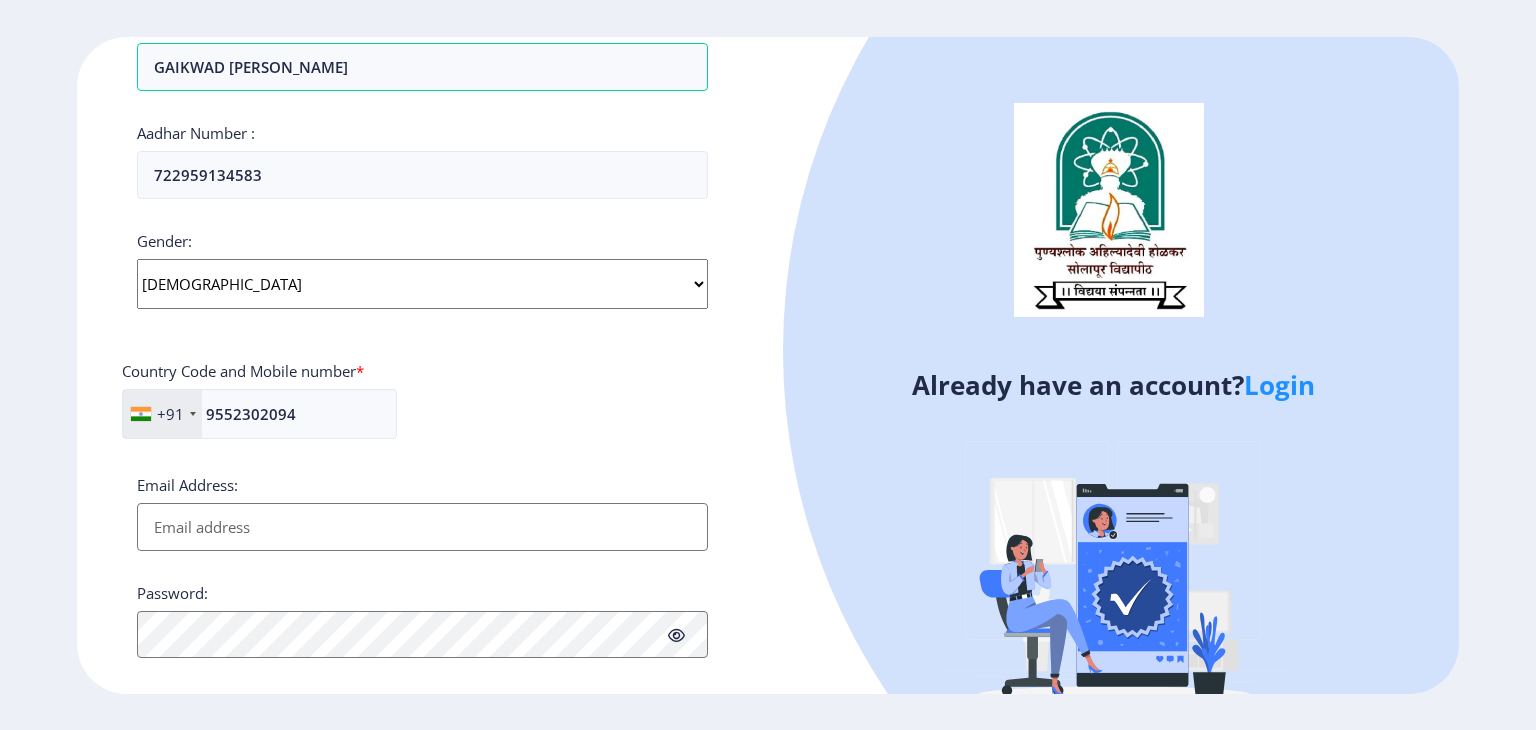 click on "Email Address:" at bounding box center [422, 527] 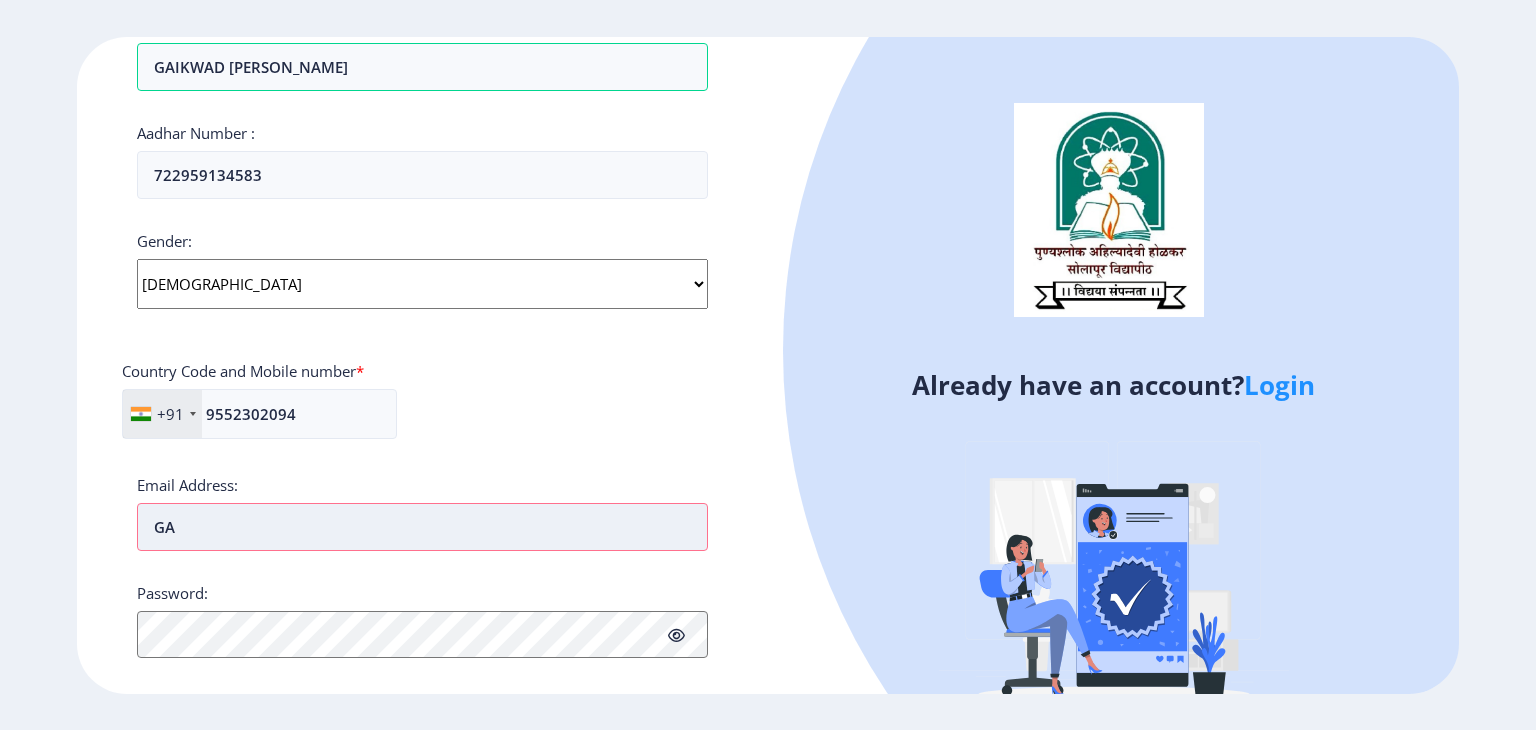 type on "G" 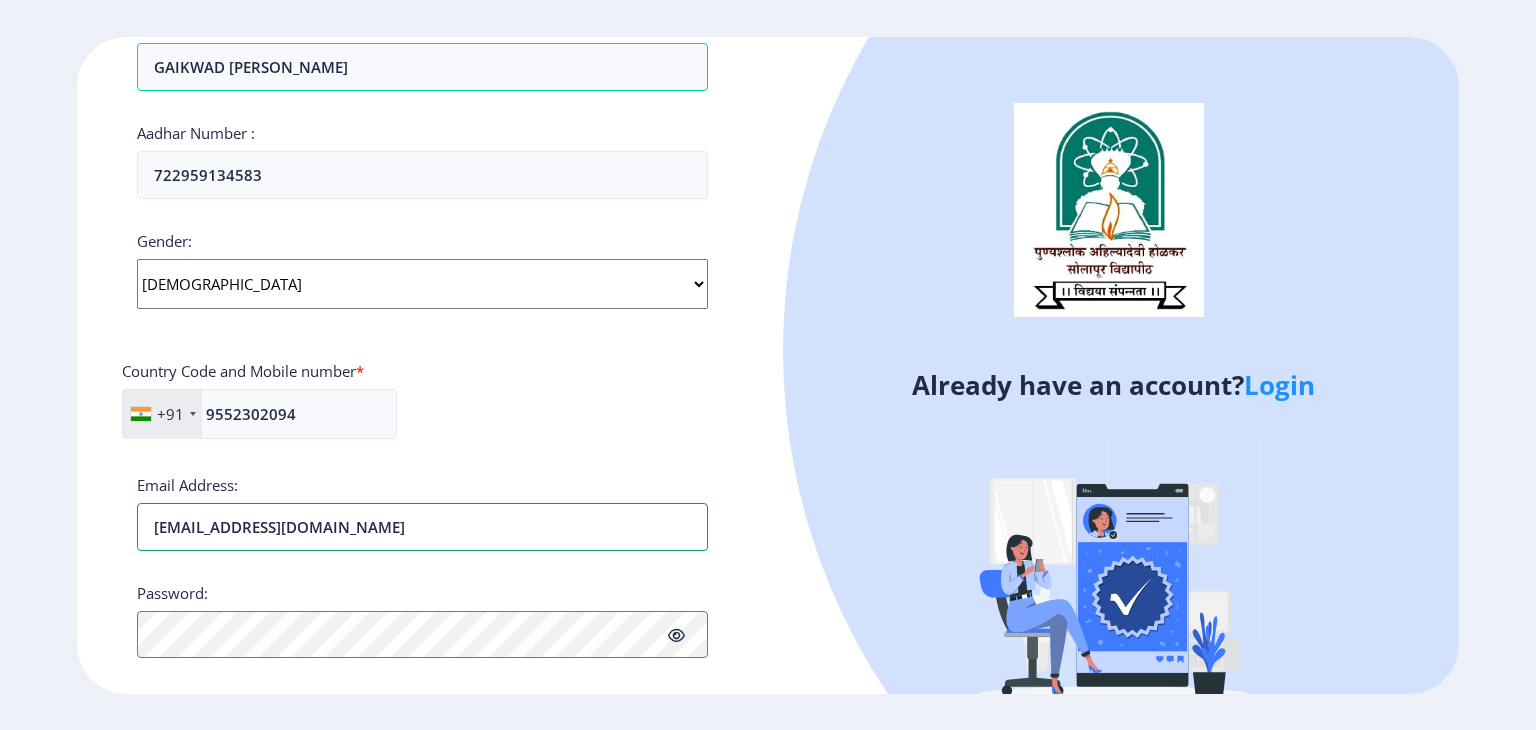 type on "[EMAIL_ADDRESS][DOMAIN_NAME]" 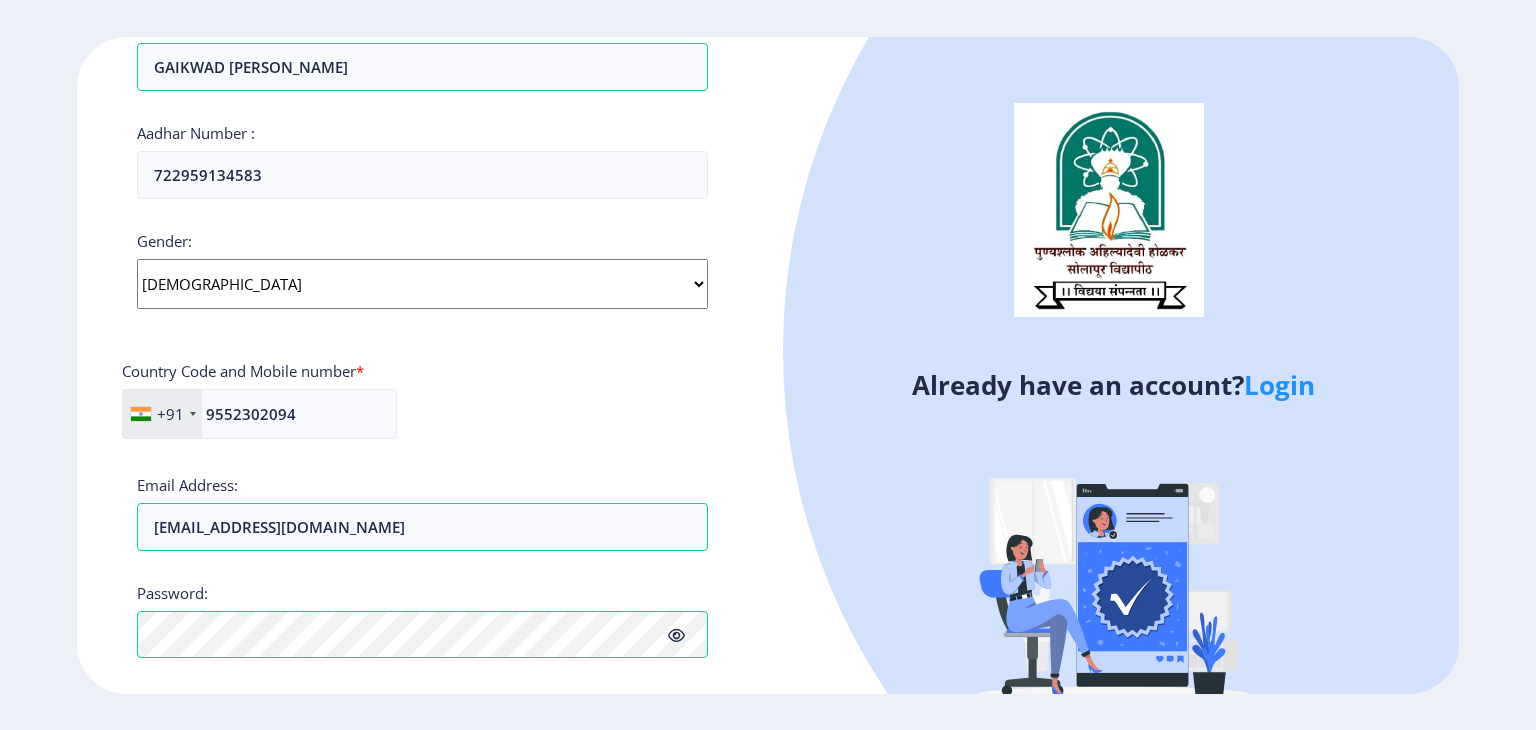 click 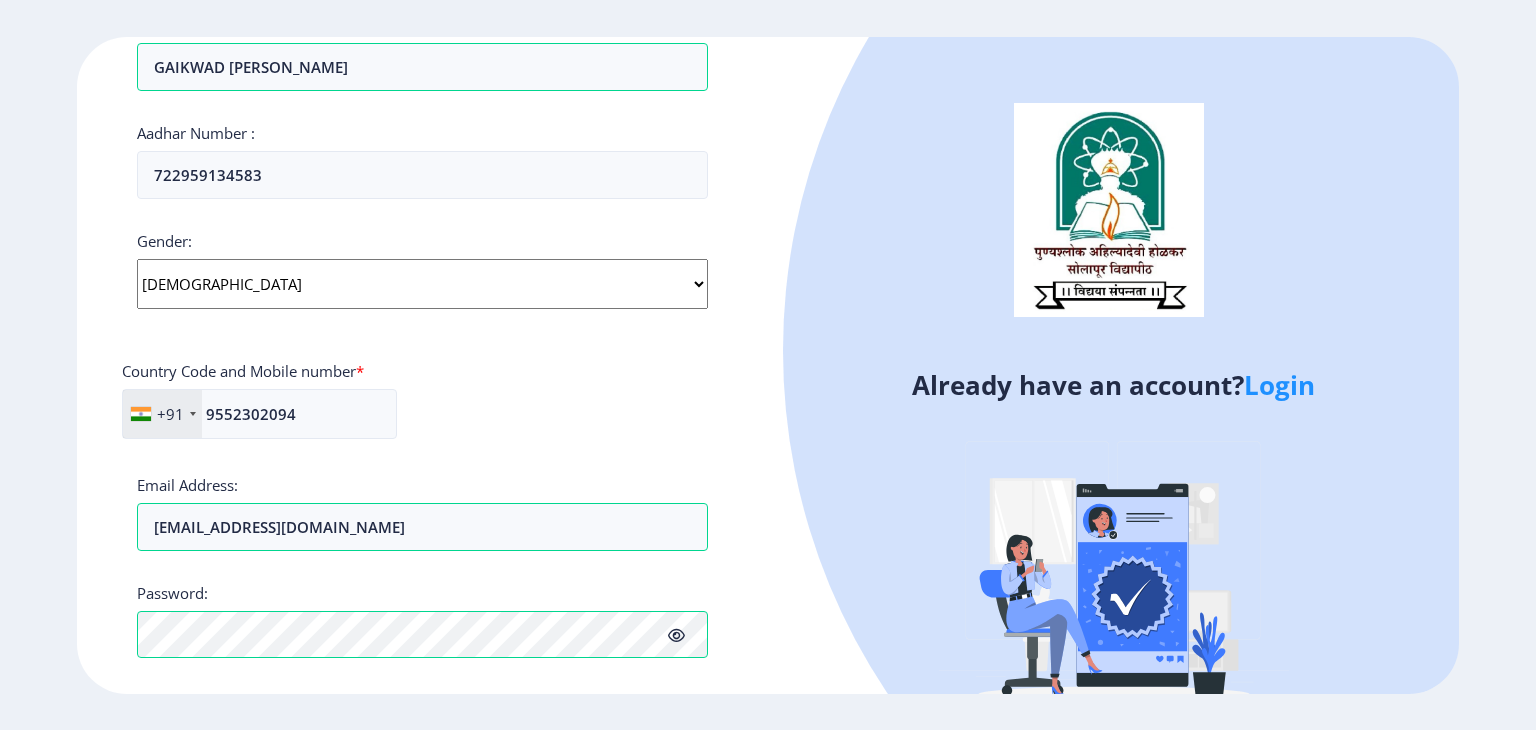 click on "Already have an account?  Login" 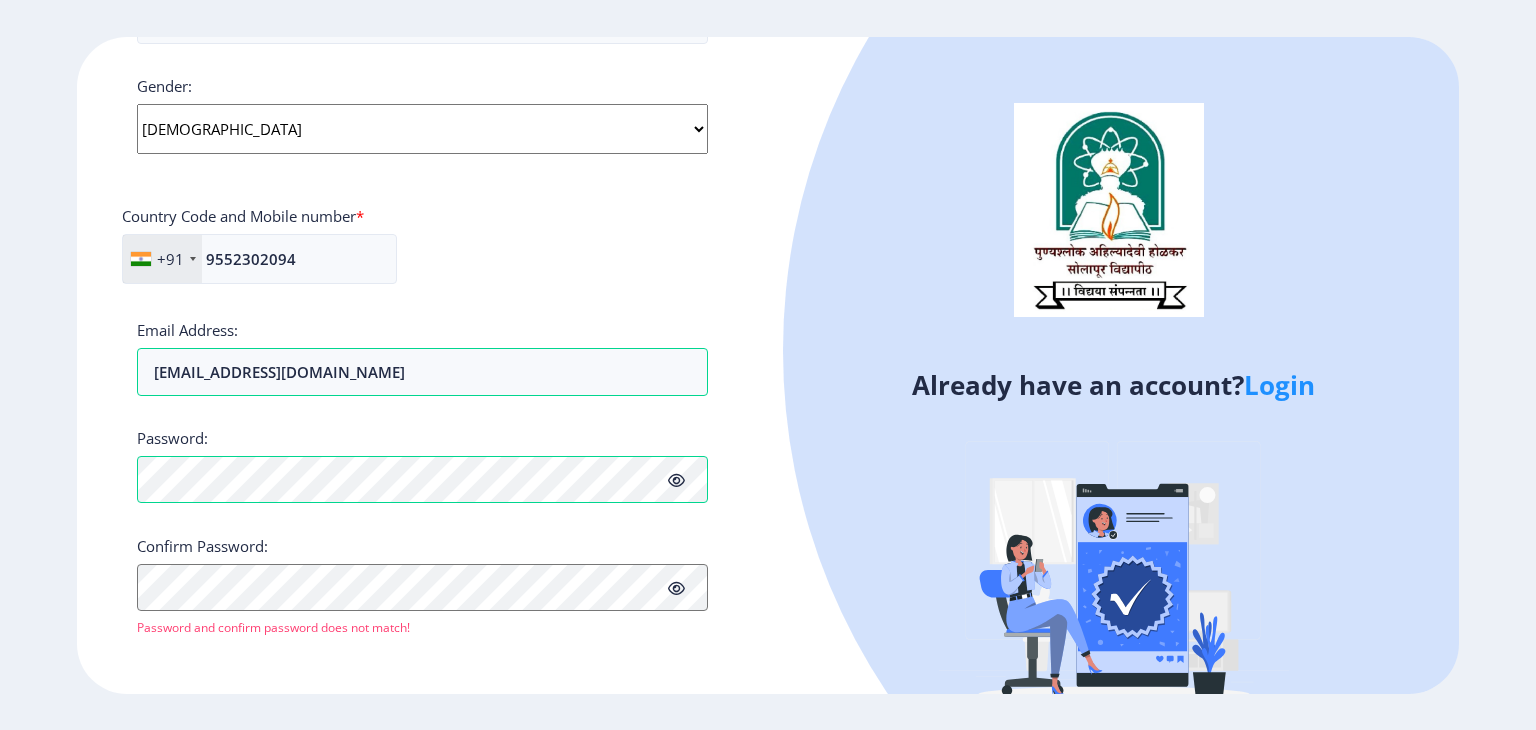 scroll, scrollTop: 756, scrollLeft: 0, axis: vertical 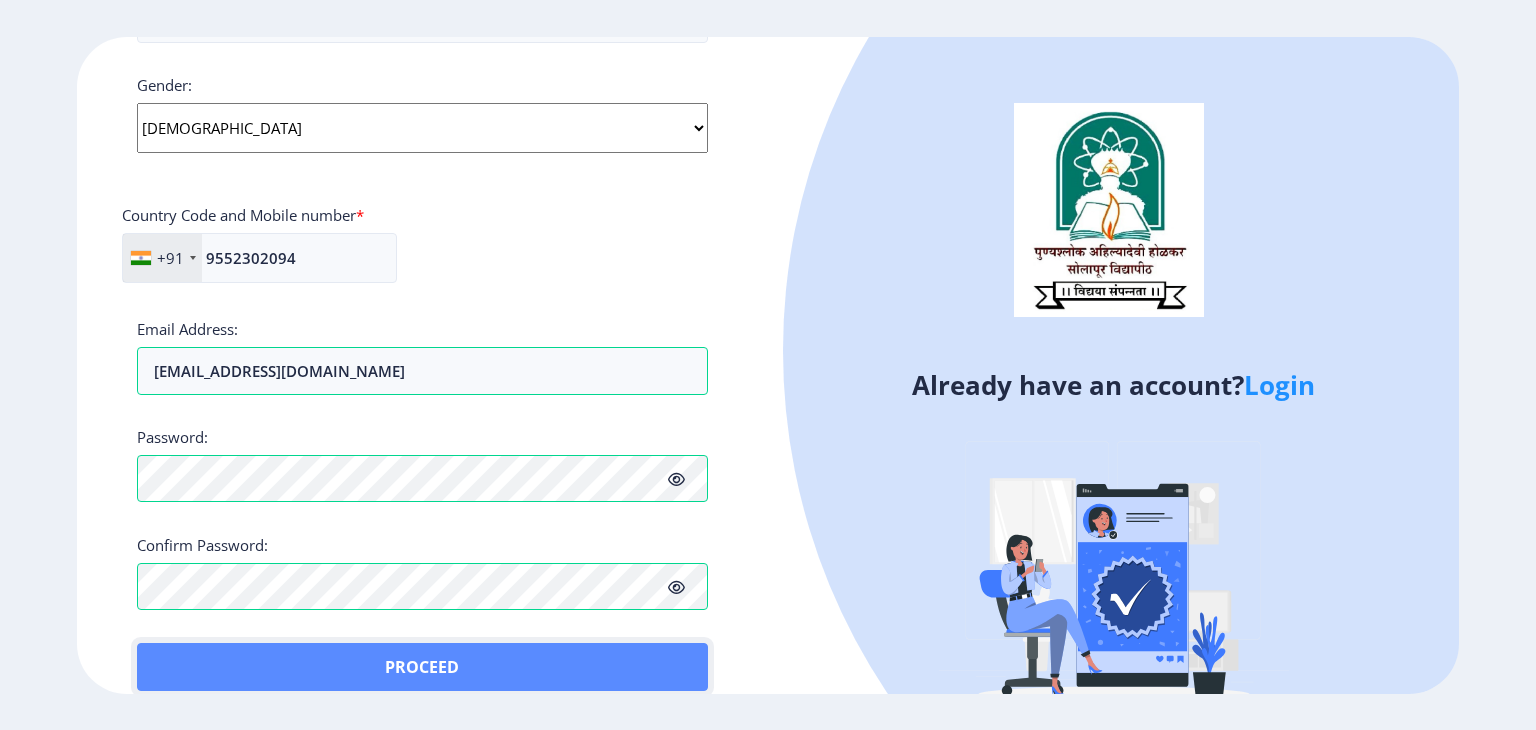 click on "Proceed" 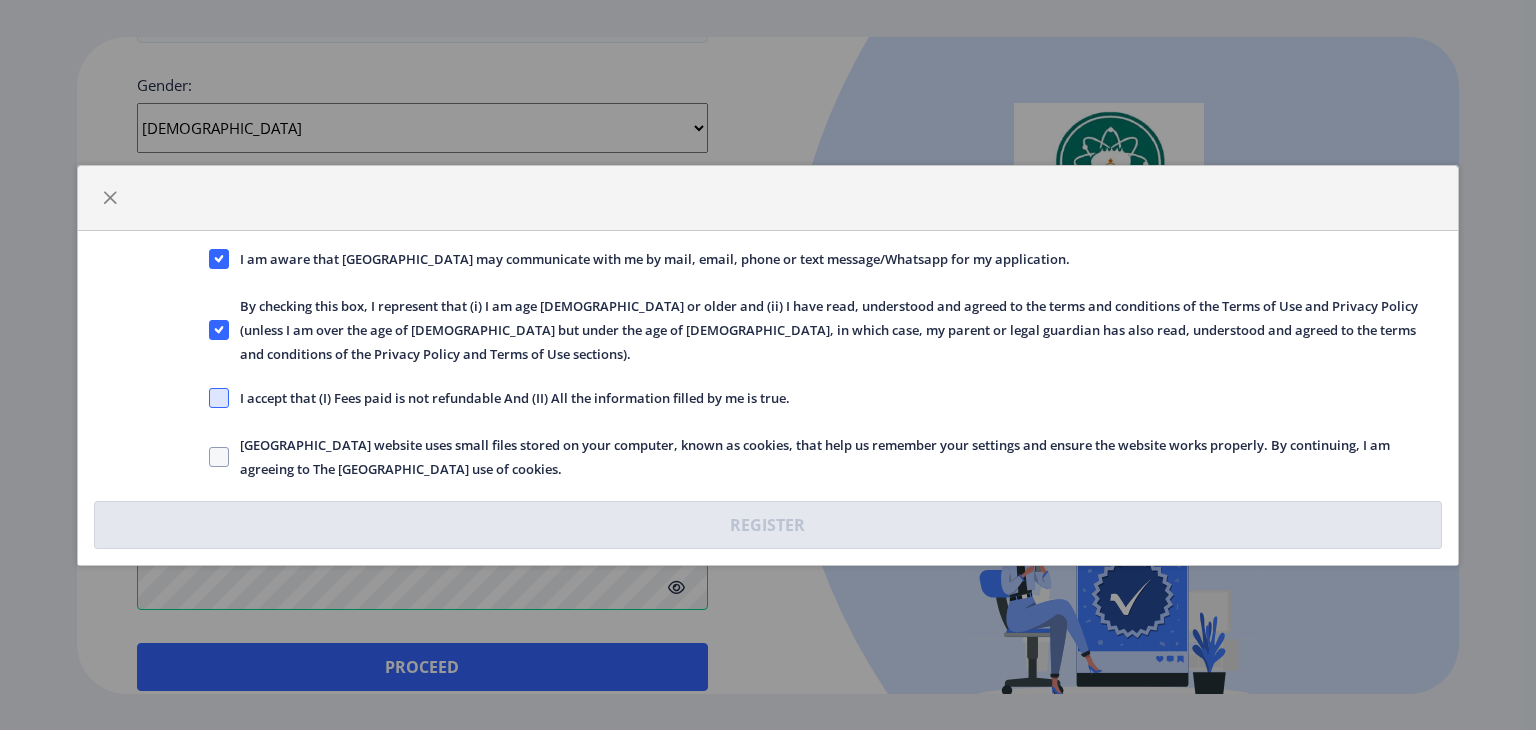 click 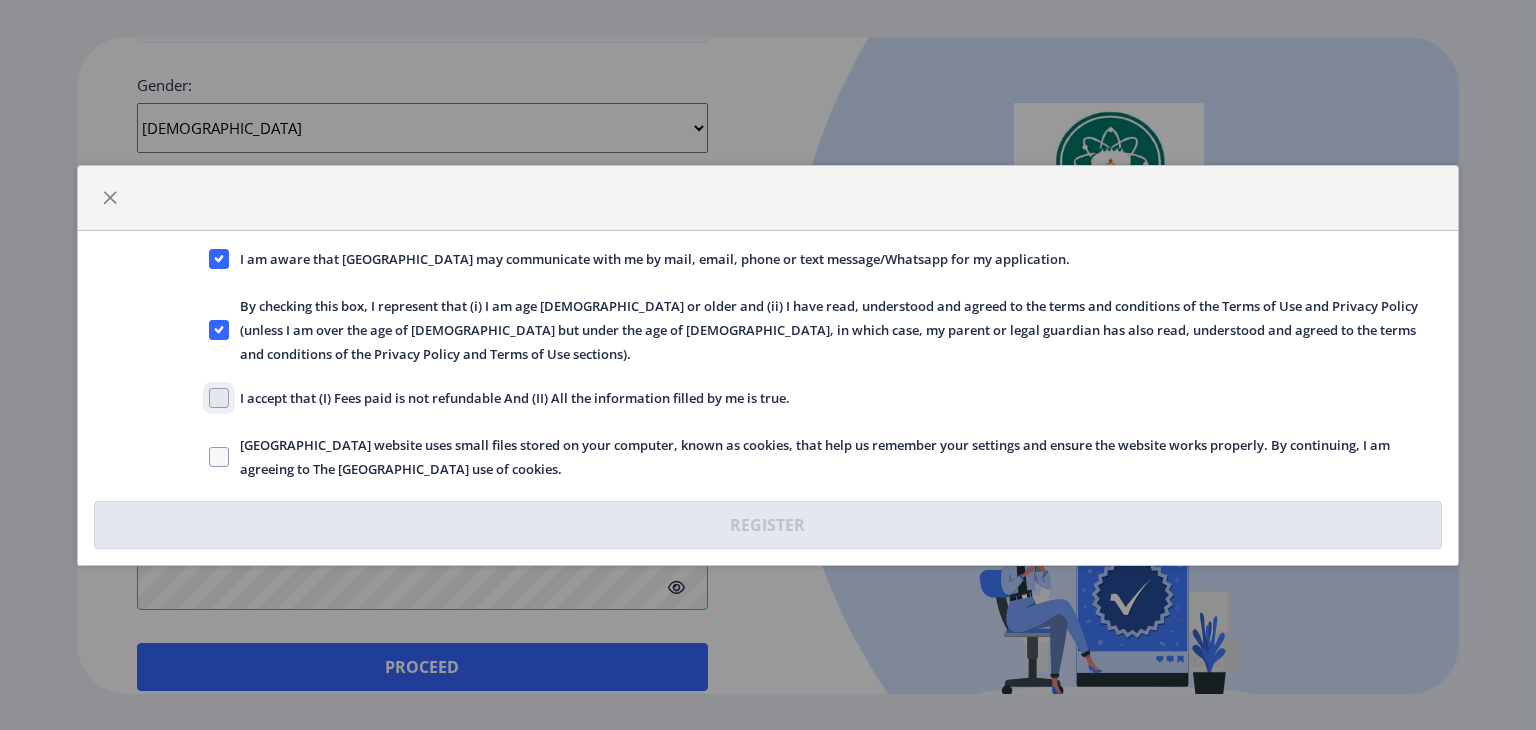 click on "I accept that (I) Fees paid is not refundable And (II) All the information filled by me is true." 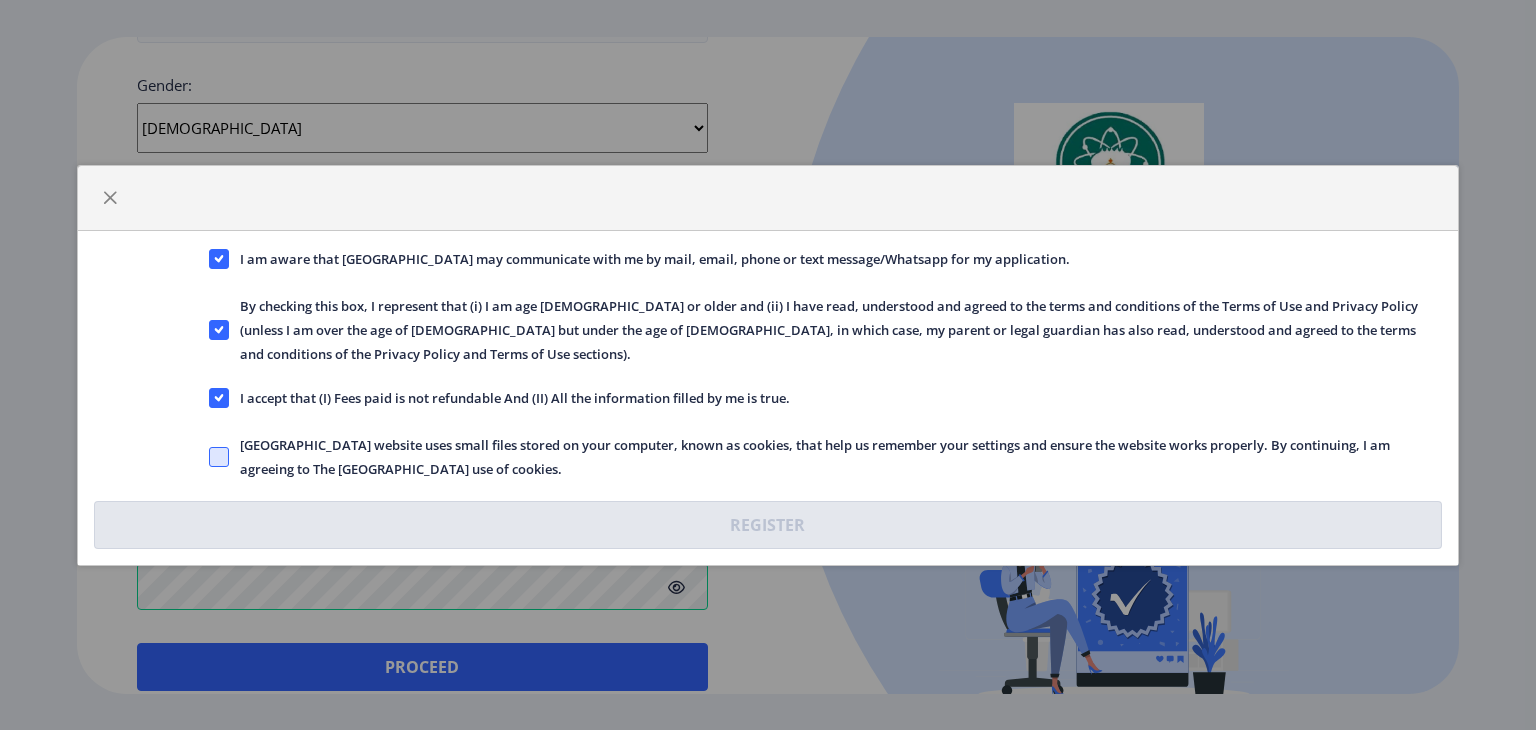 click 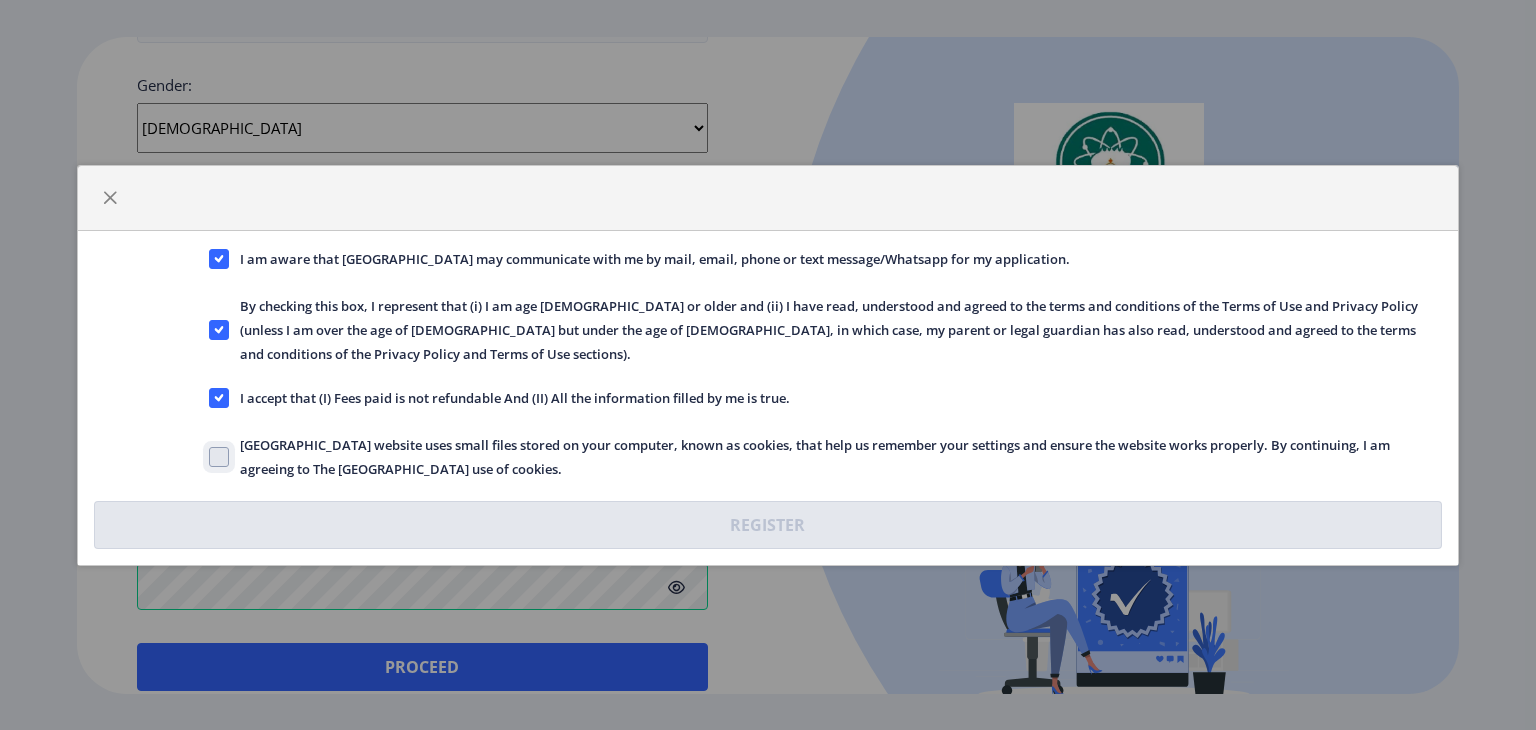 click on "[GEOGRAPHIC_DATA] website uses small files stored on your computer, known as cookies, that help us remember your settings and ensure the website works properly. By continuing, I am agreeing to The [GEOGRAPHIC_DATA] use of cookies." 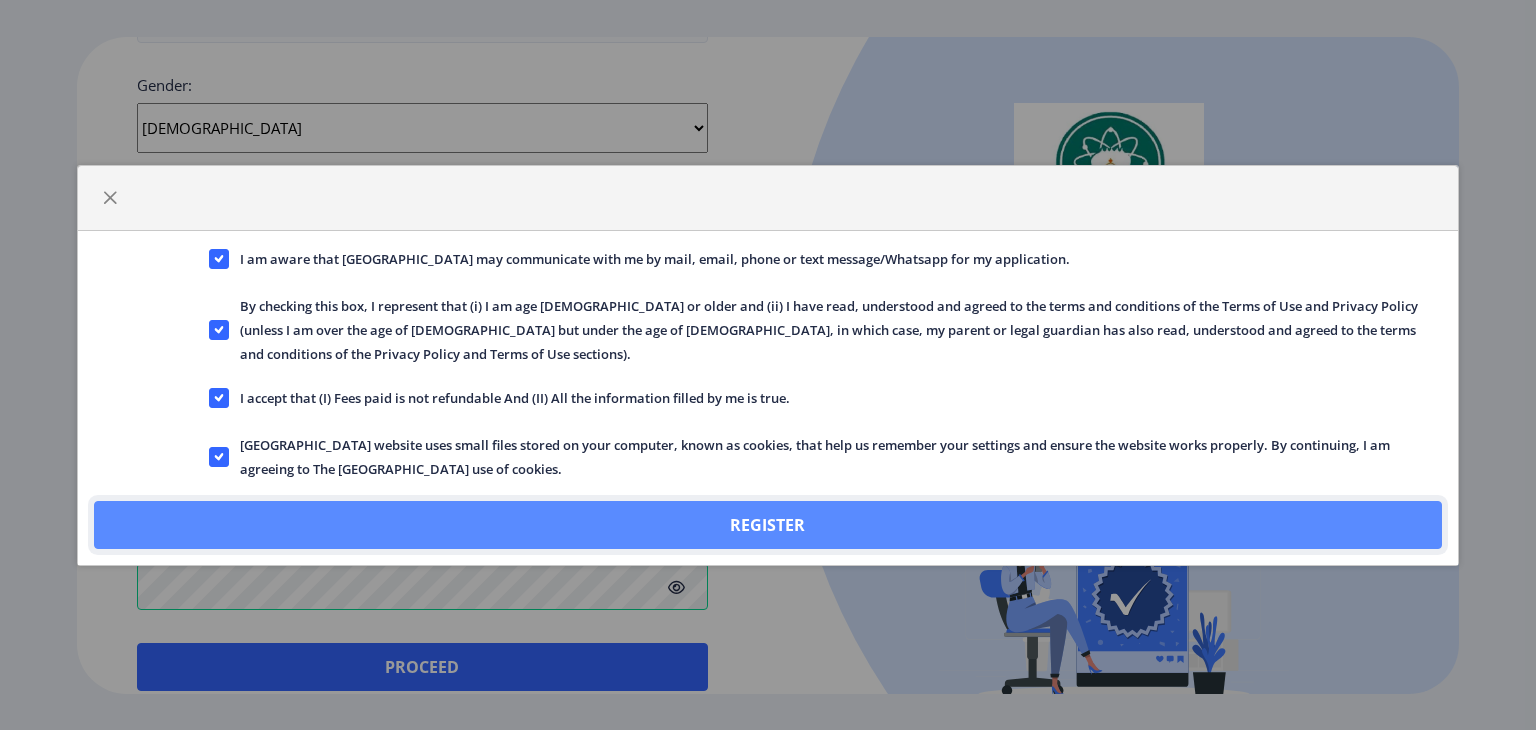 click on "Register" 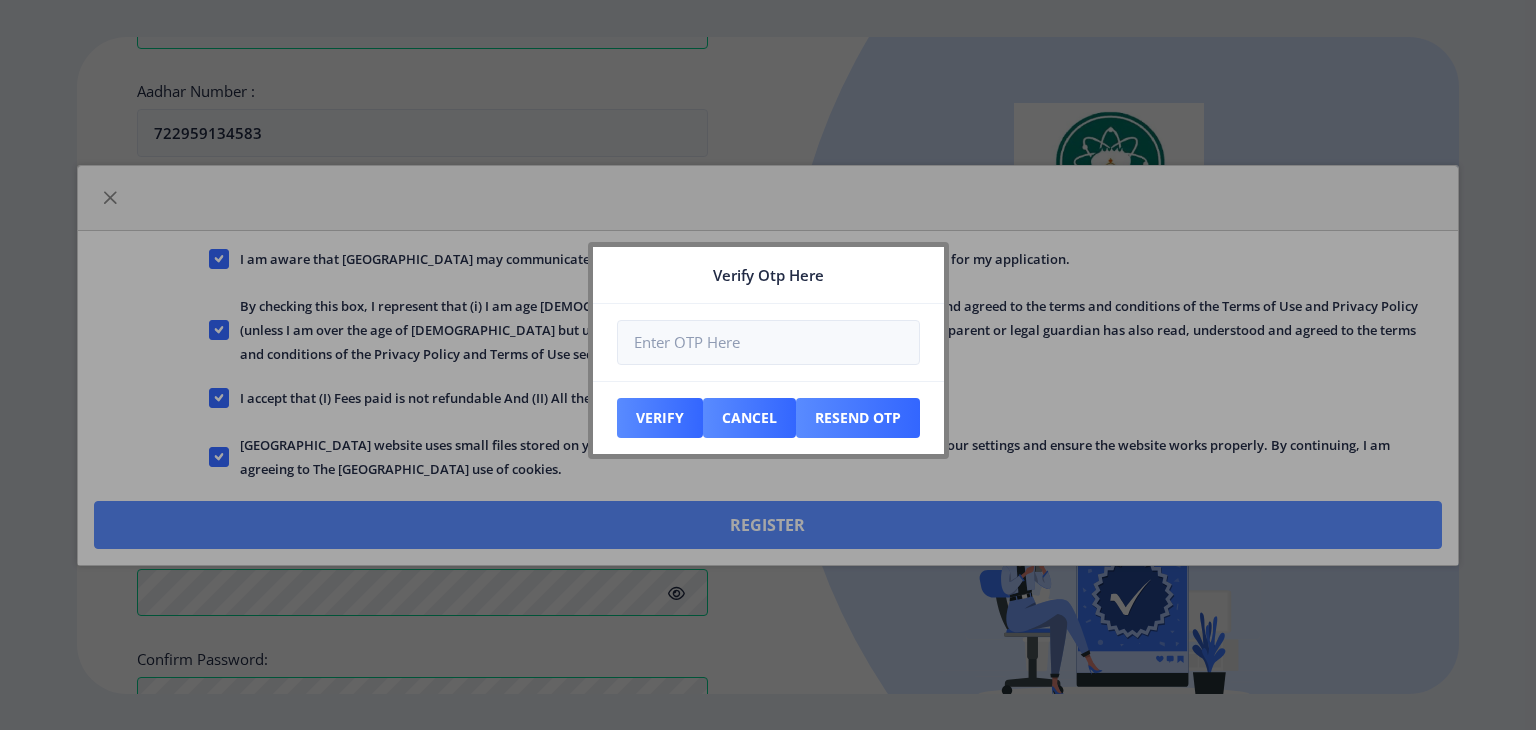 scroll, scrollTop: 870, scrollLeft: 0, axis: vertical 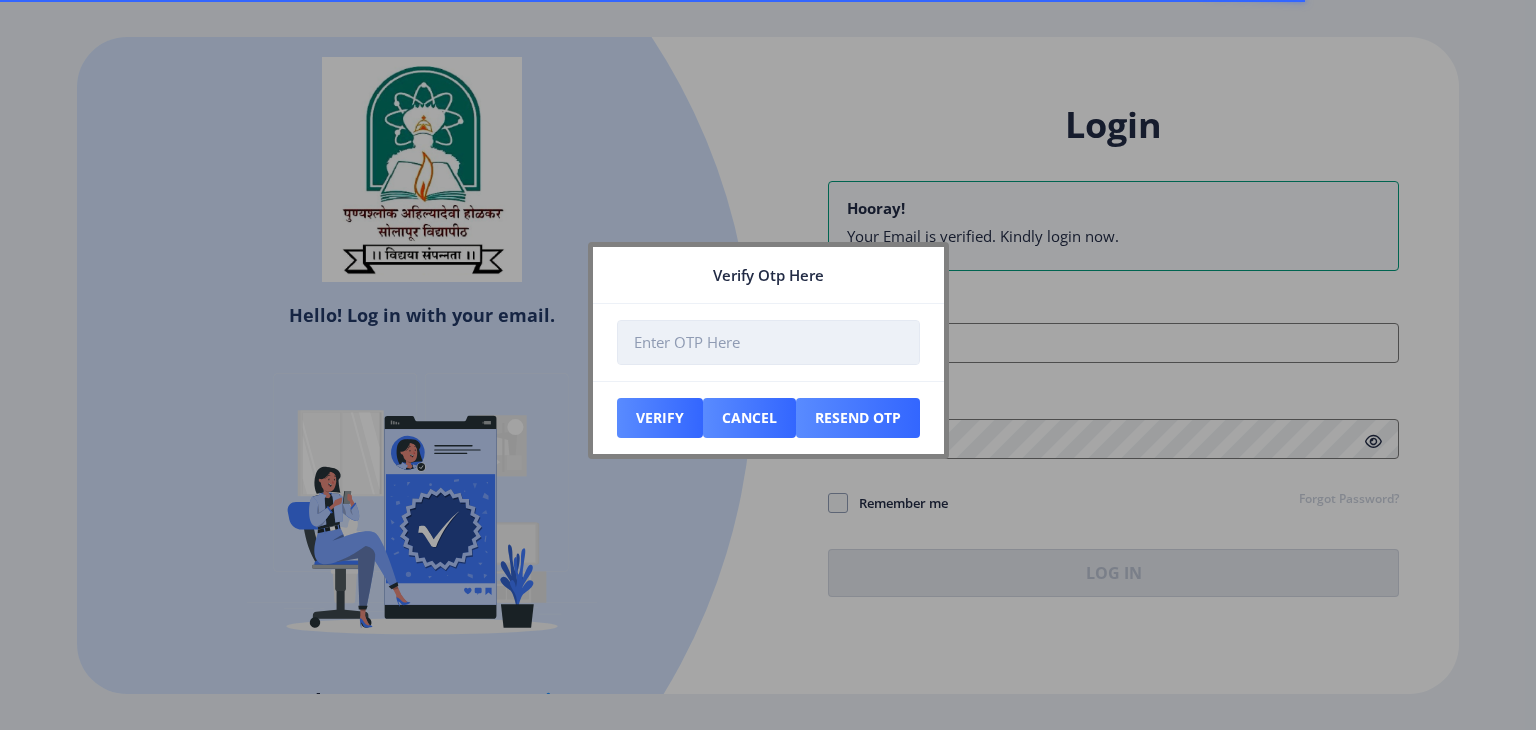 click at bounding box center [768, 342] 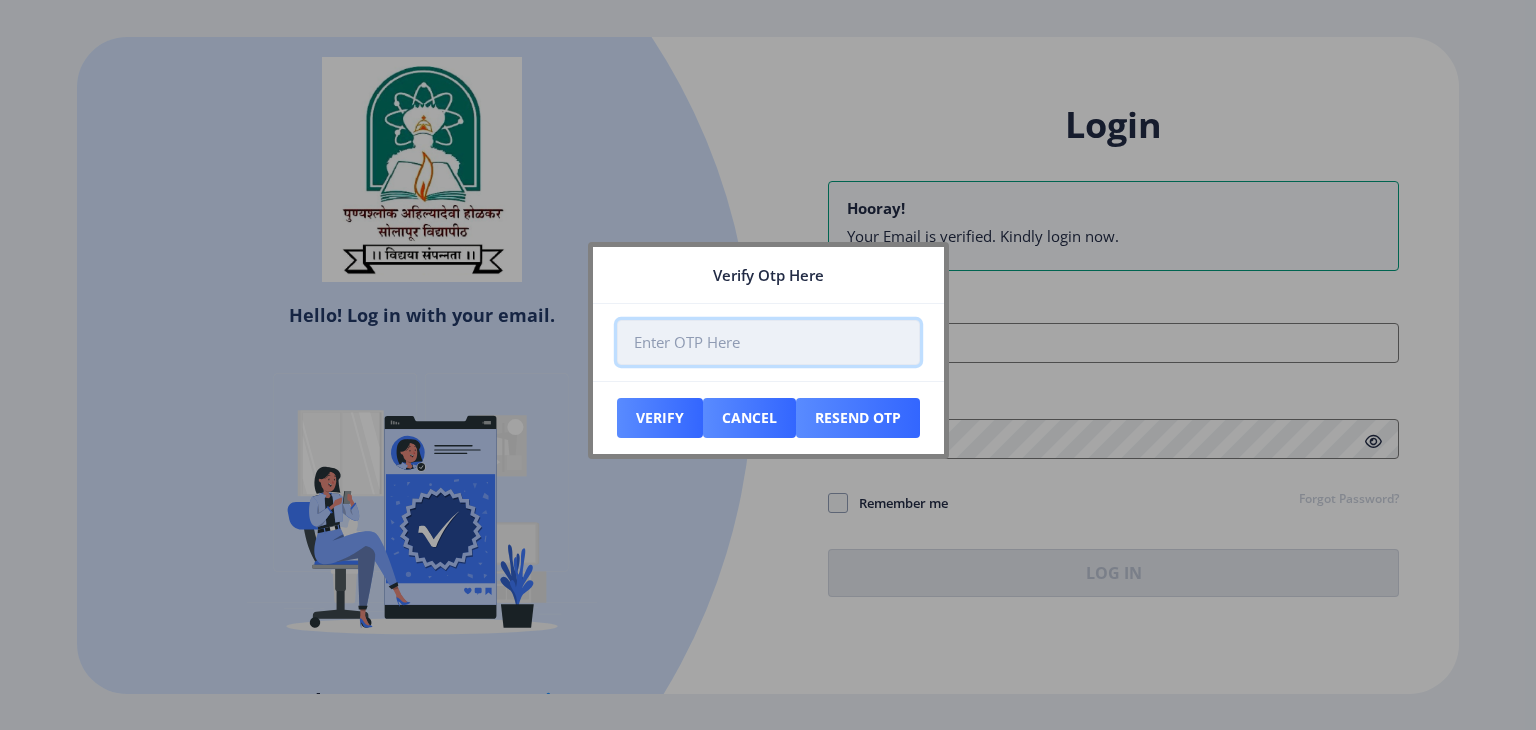 click at bounding box center [768, 342] 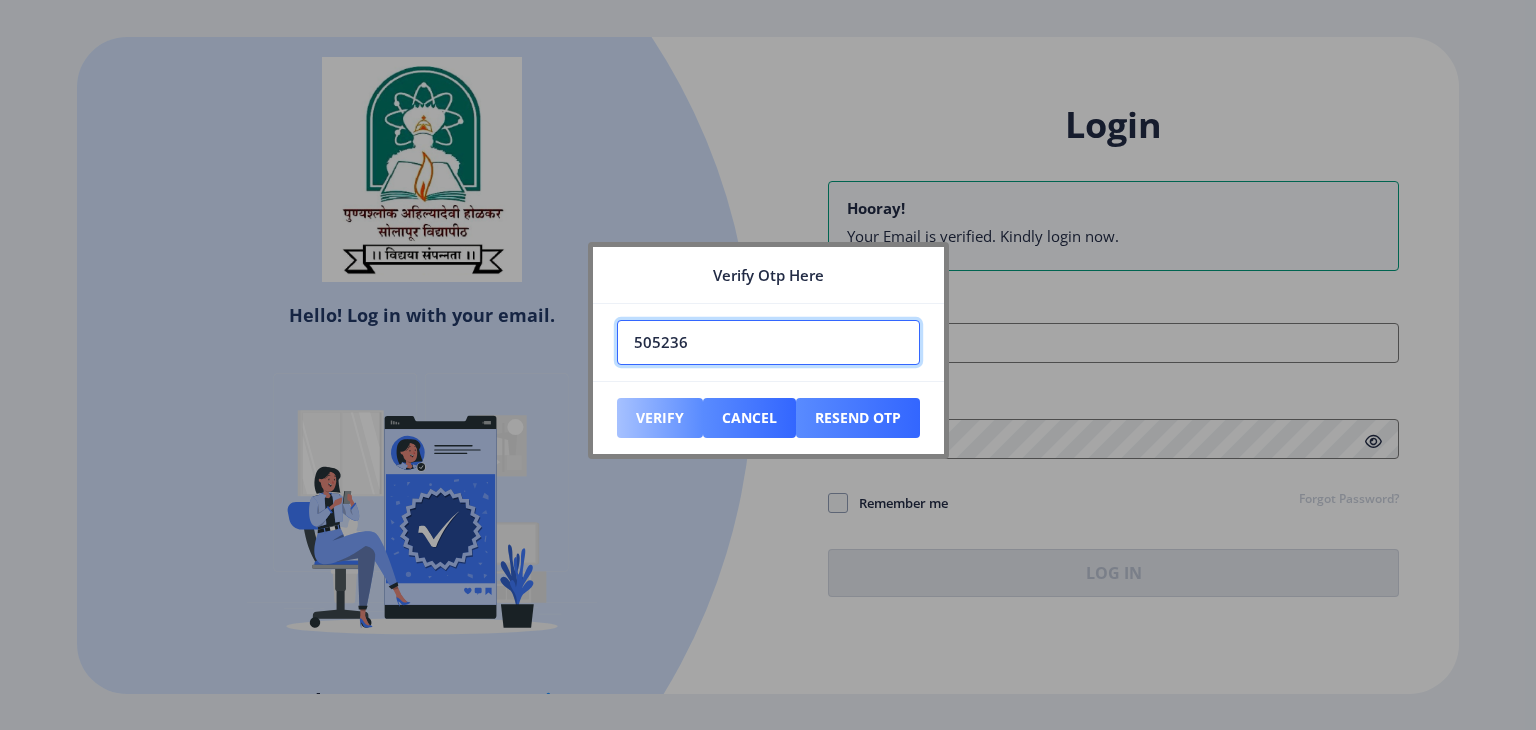 type on "505236" 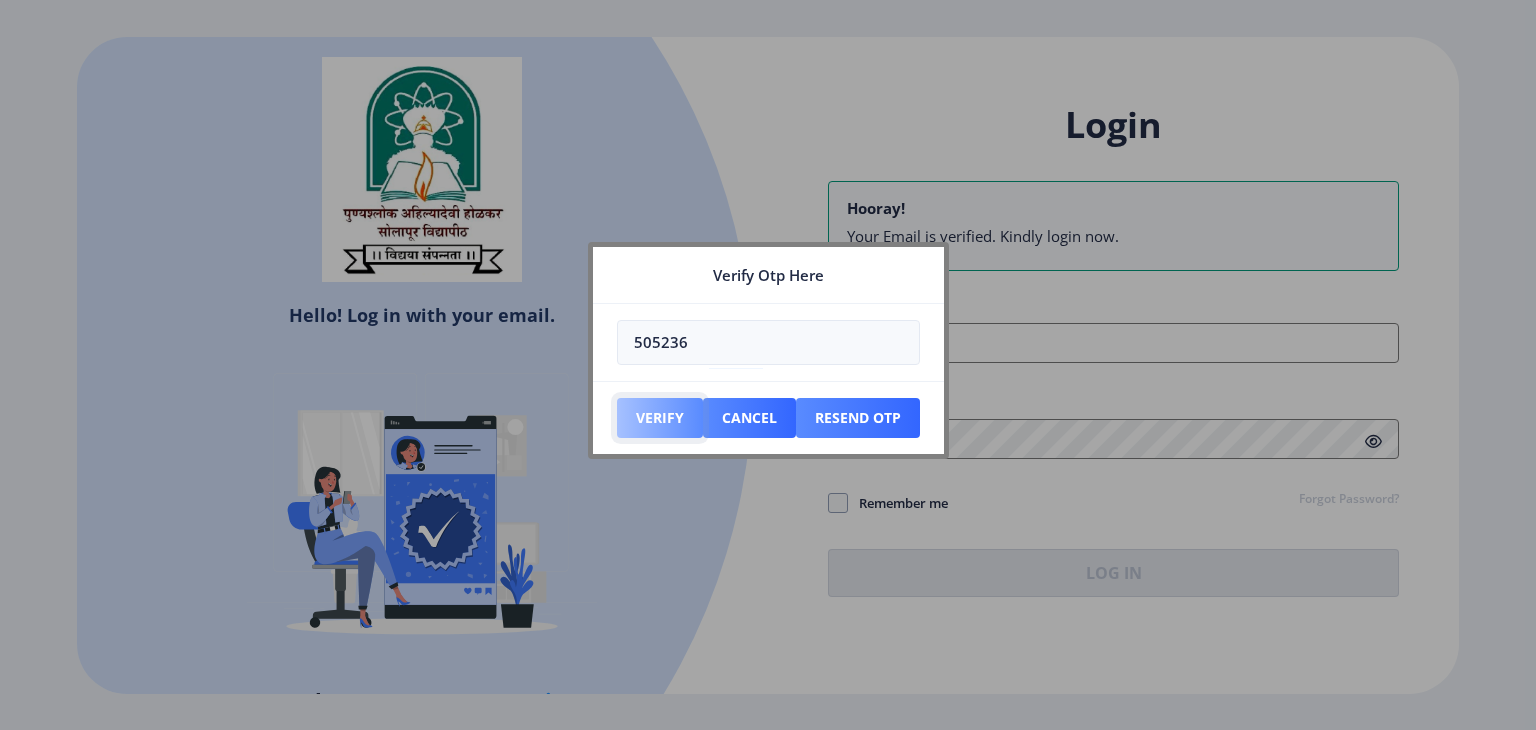 click on "Verify" at bounding box center [660, 418] 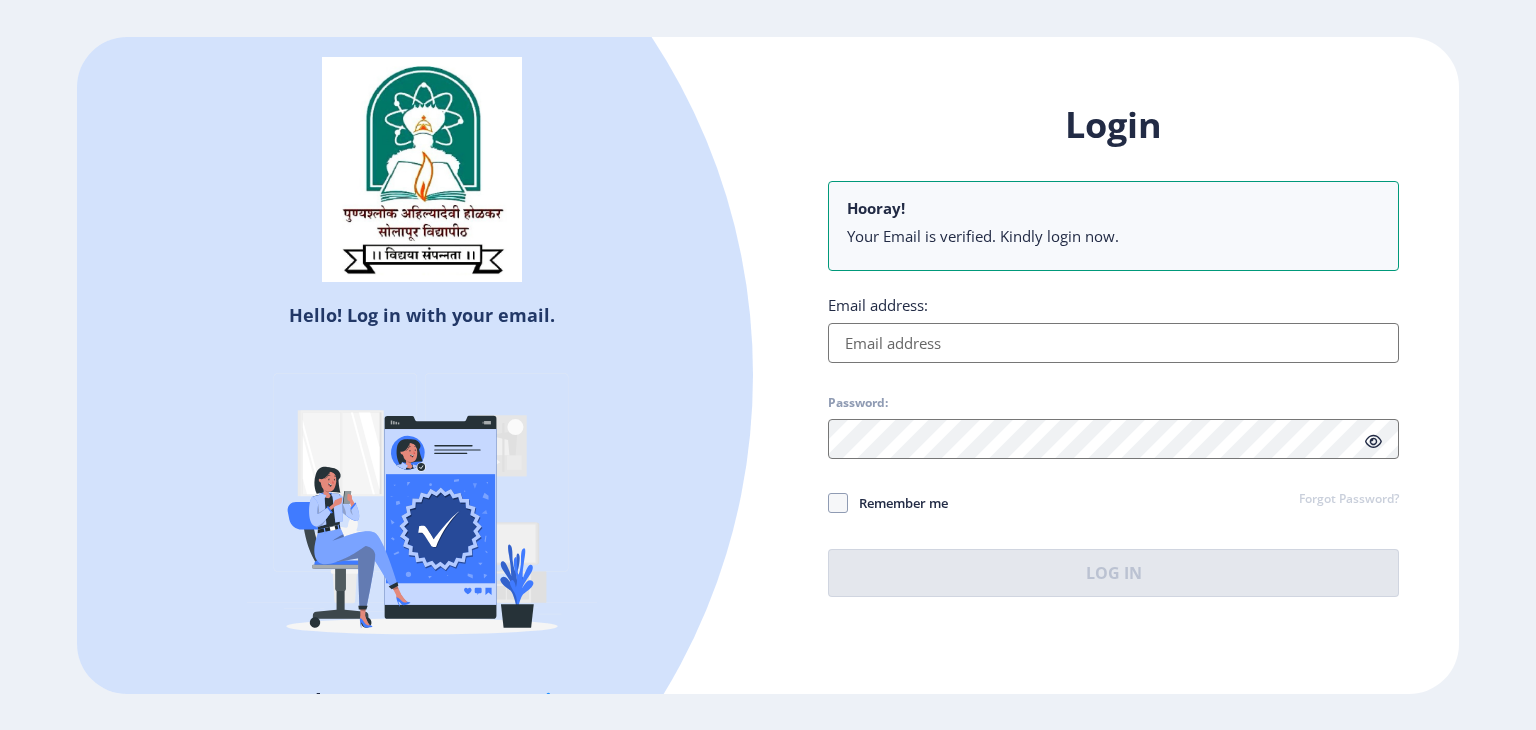 click on "Email address:" at bounding box center (1113, 343) 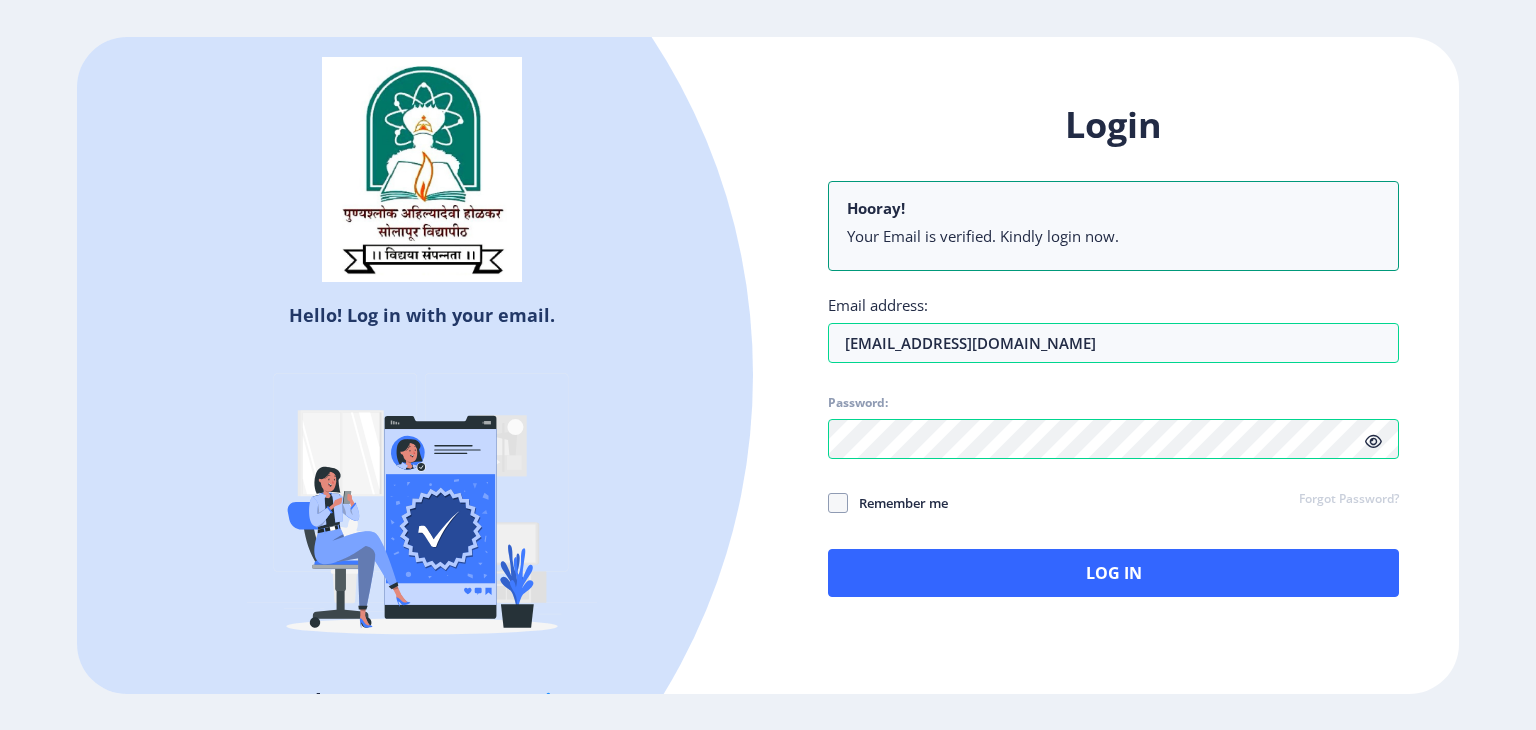 click 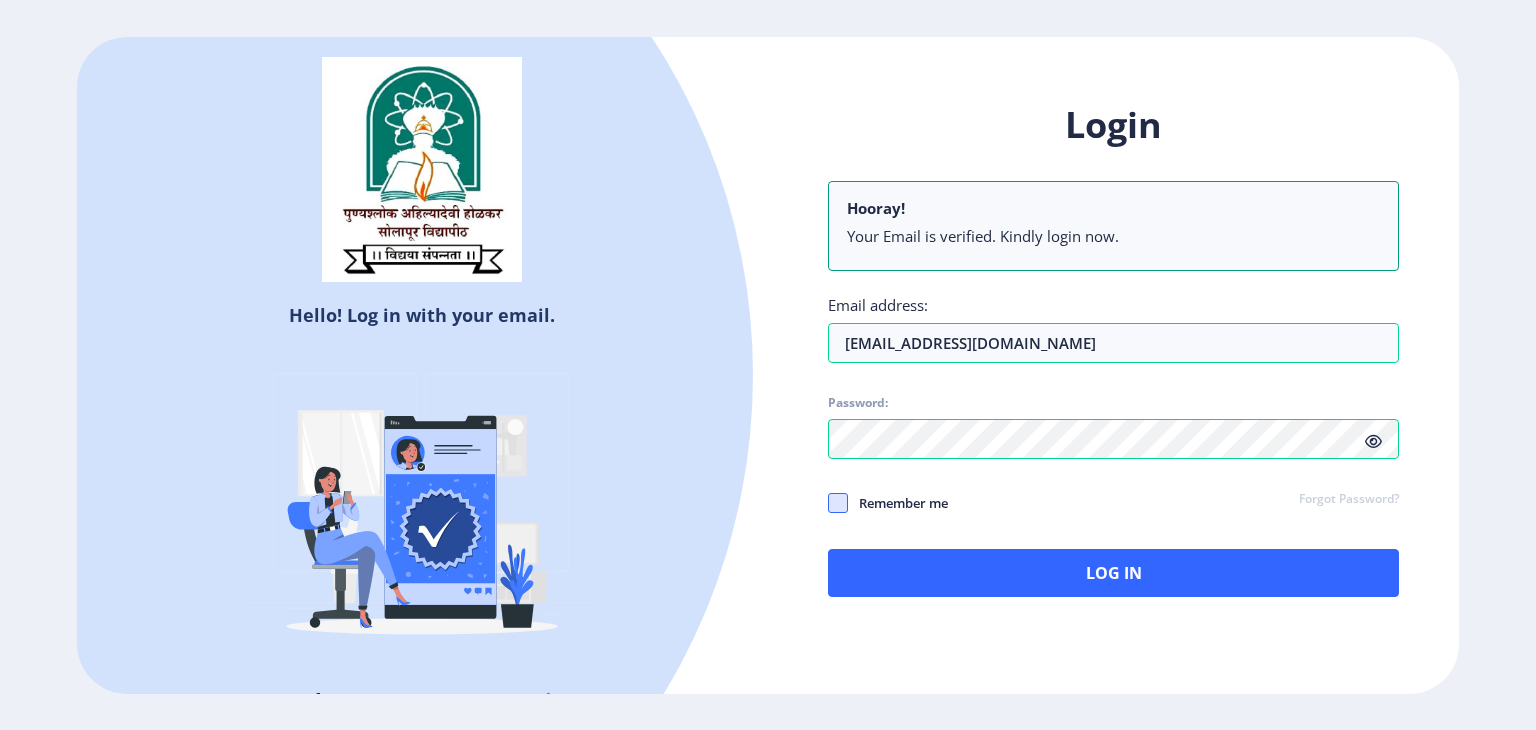 click 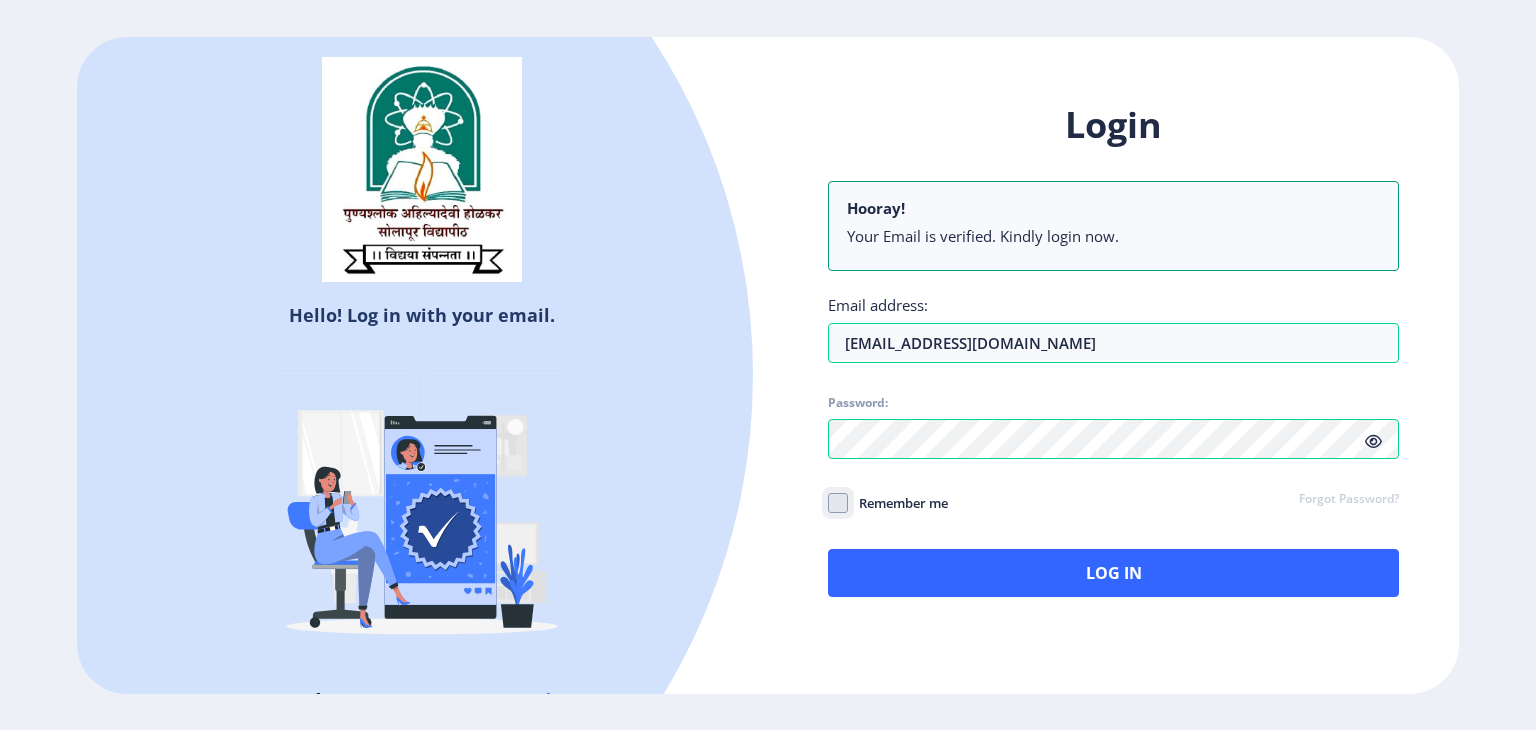 click on "Remember me" 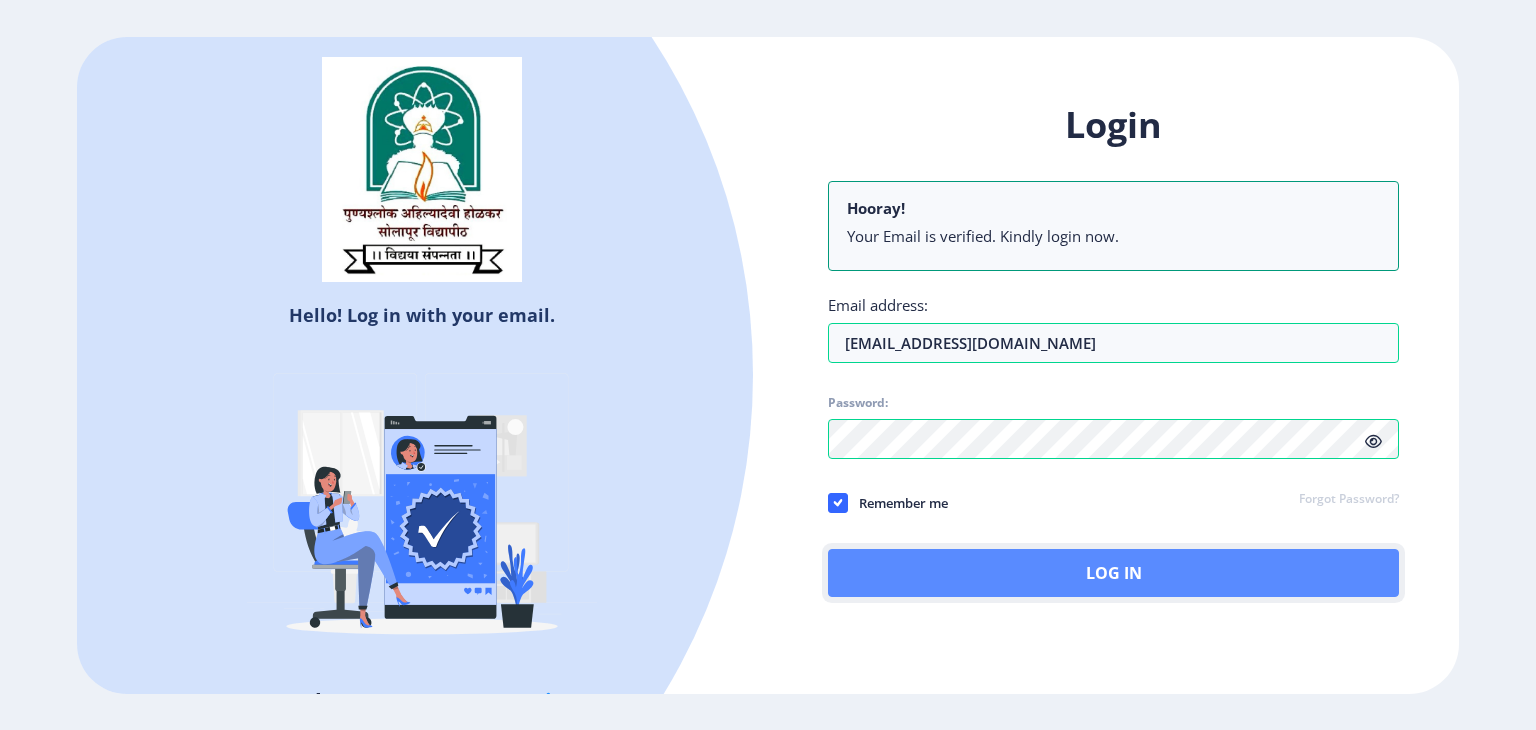 click on "Log In" 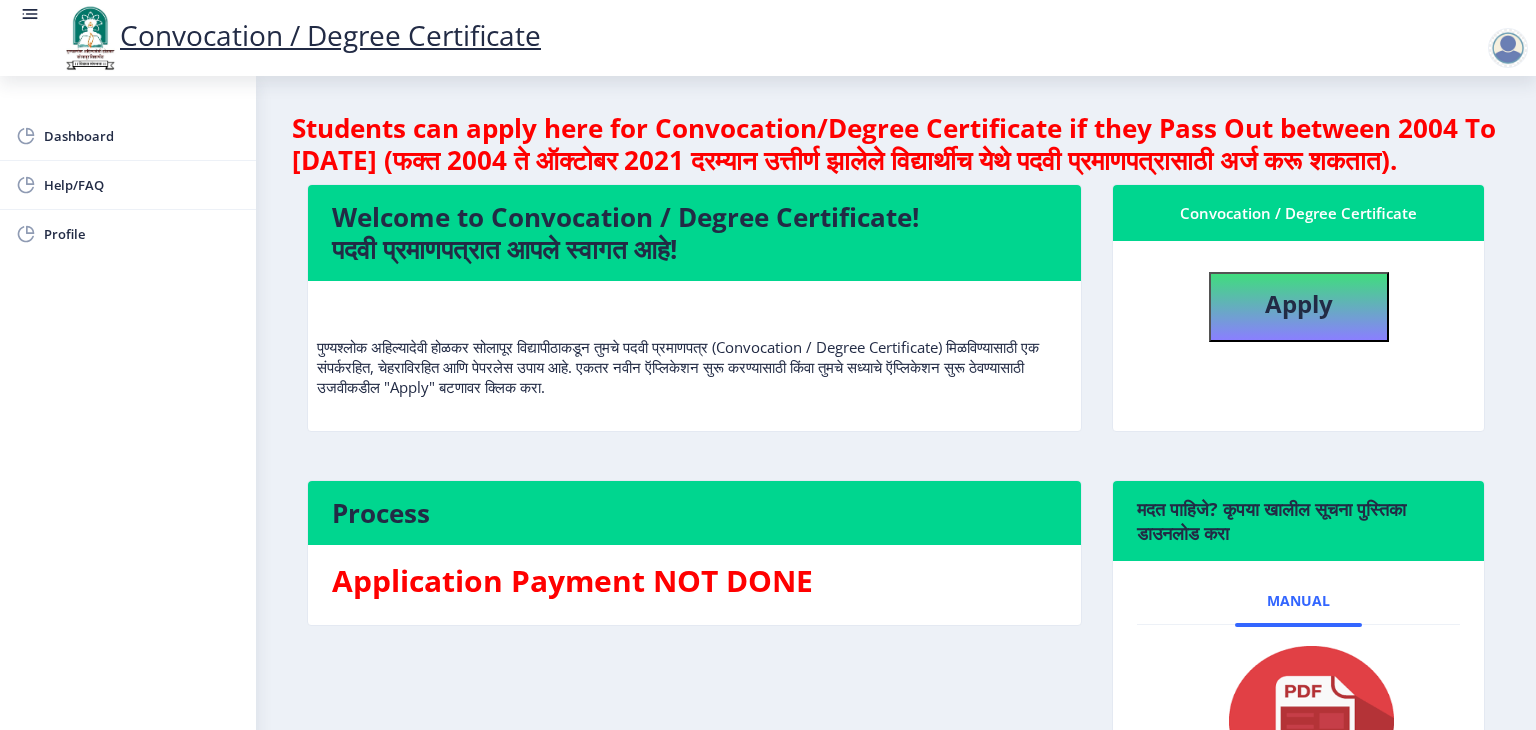 click on "Students can apply here for Convocation/Degree Certificate if they Pass Out between 2004 To [DATE] (फक्त 2004 ते ऑक्टोबर 2021 दरम्यान उत्तीर्ण झालेले विद्यार्थीच येथे पदवी प्रमाणपत्रासाठी अर्ज करू शकतात).  Welcome to Convocation / Degree Certificate!  पदवी प्रमाणपत्रात आपले स्वागत आहे!   Convocation / Degree Certificate   Apply  Process Application Payment NOT DONE  मदत पाहिजे? कृपया खालील सूचना पुस्तिका डाउनलोड करा  Manual" 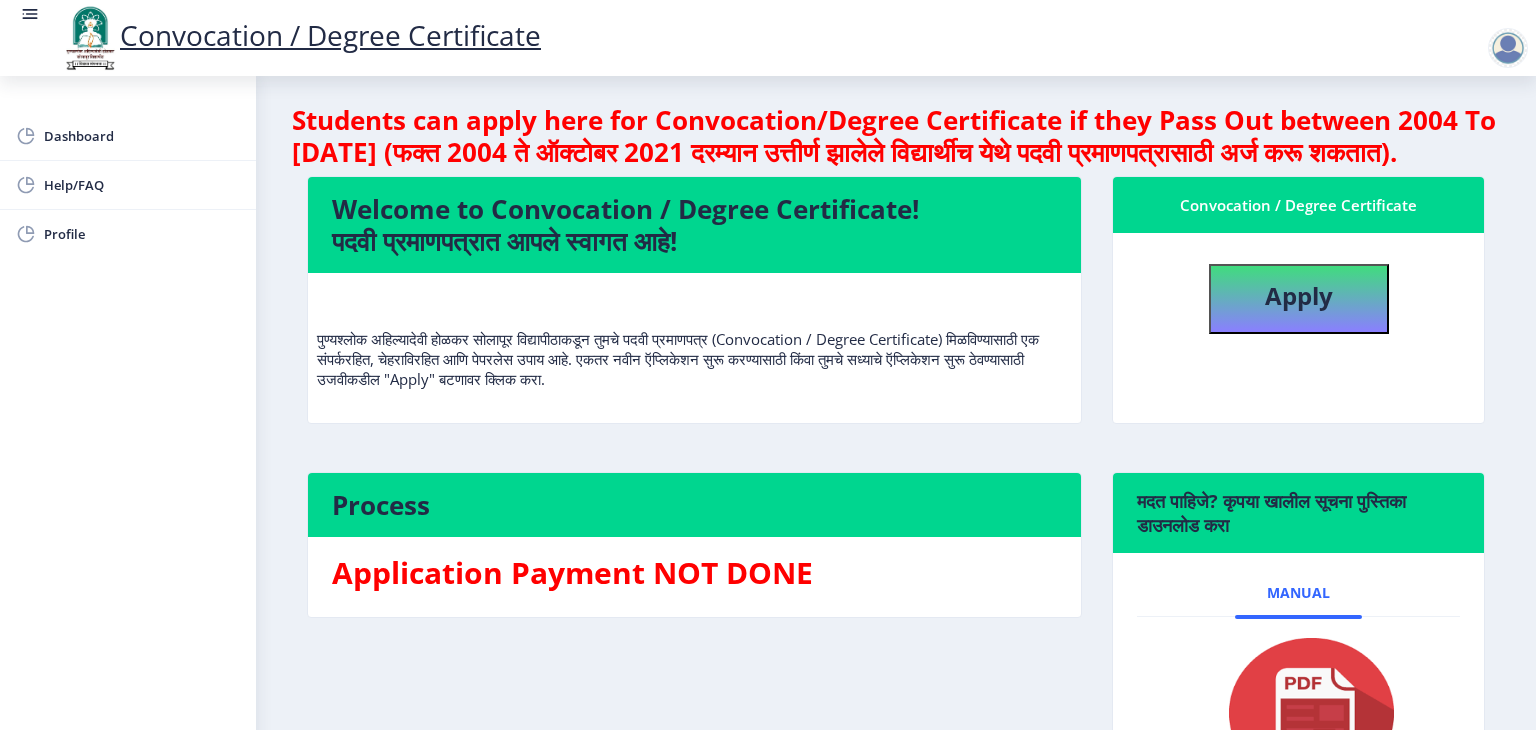 scroll, scrollTop: 0, scrollLeft: 0, axis: both 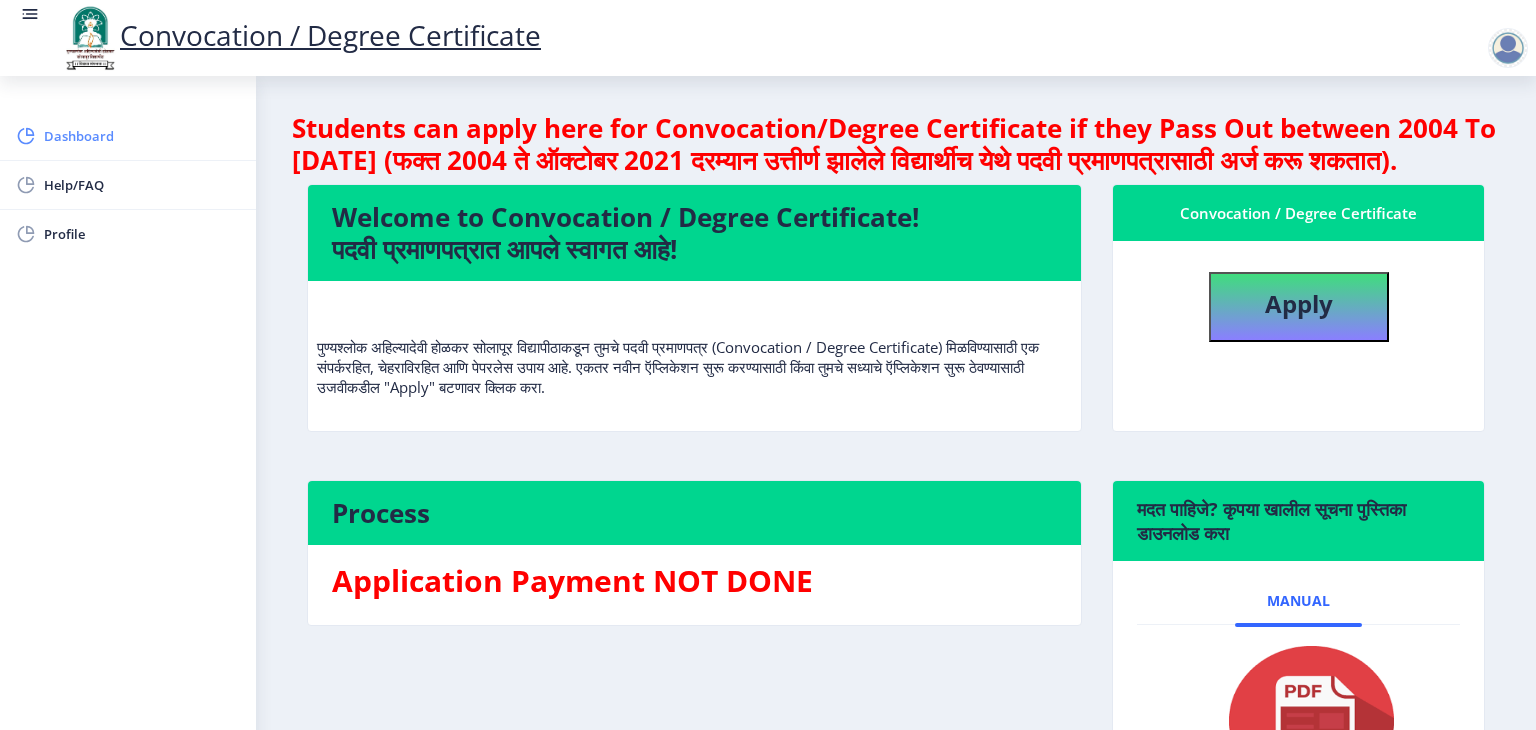 click on "Dashboard" 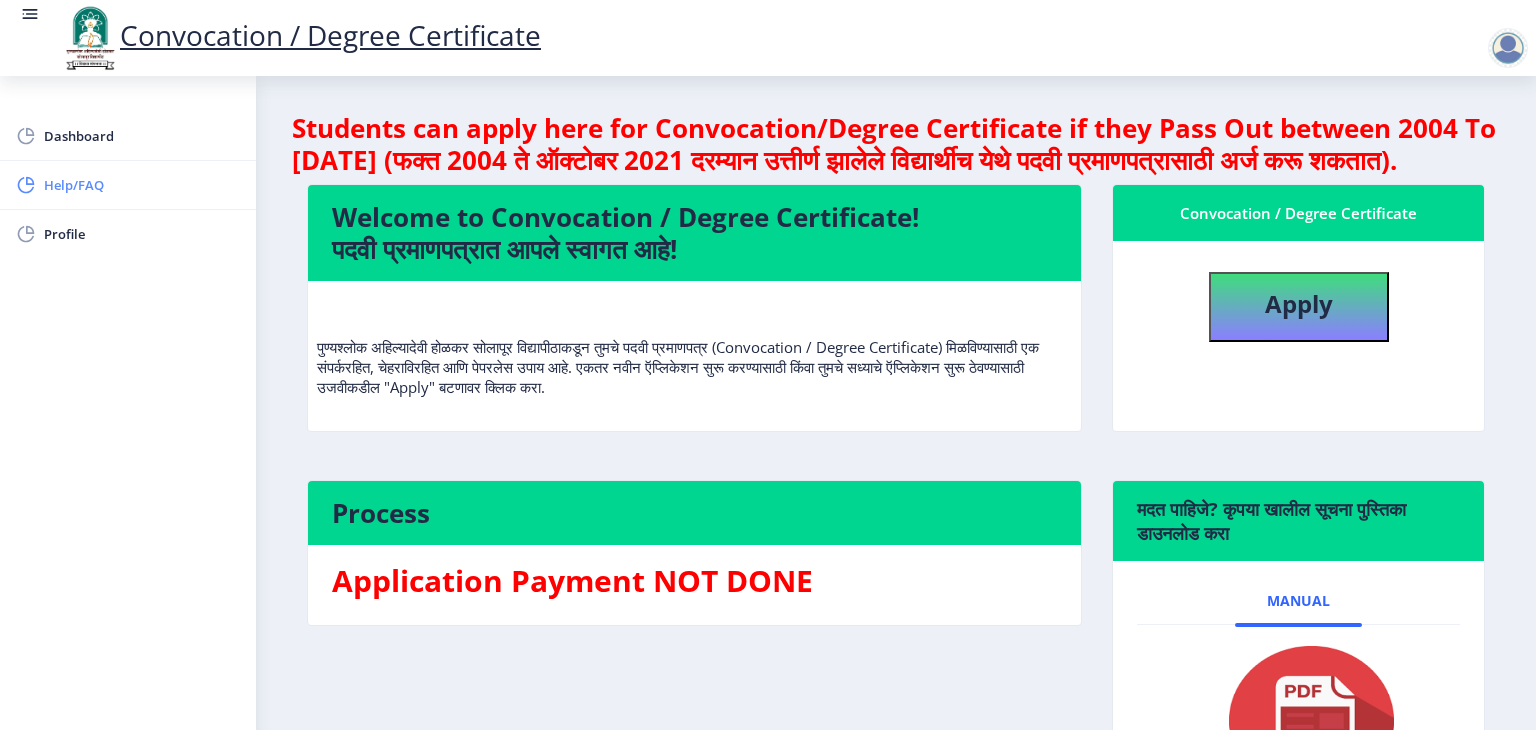 click on "Help/FAQ" 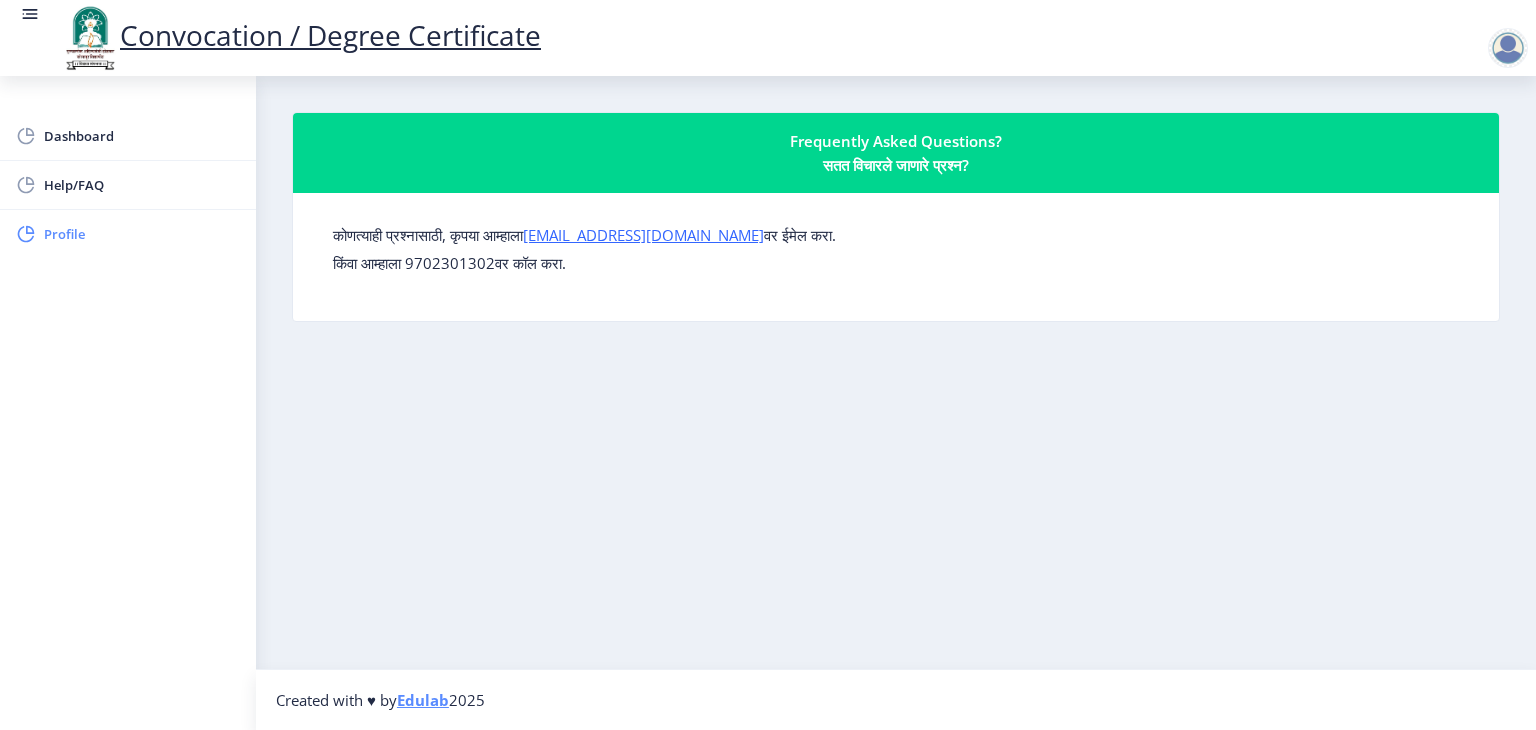 click on "Profile" 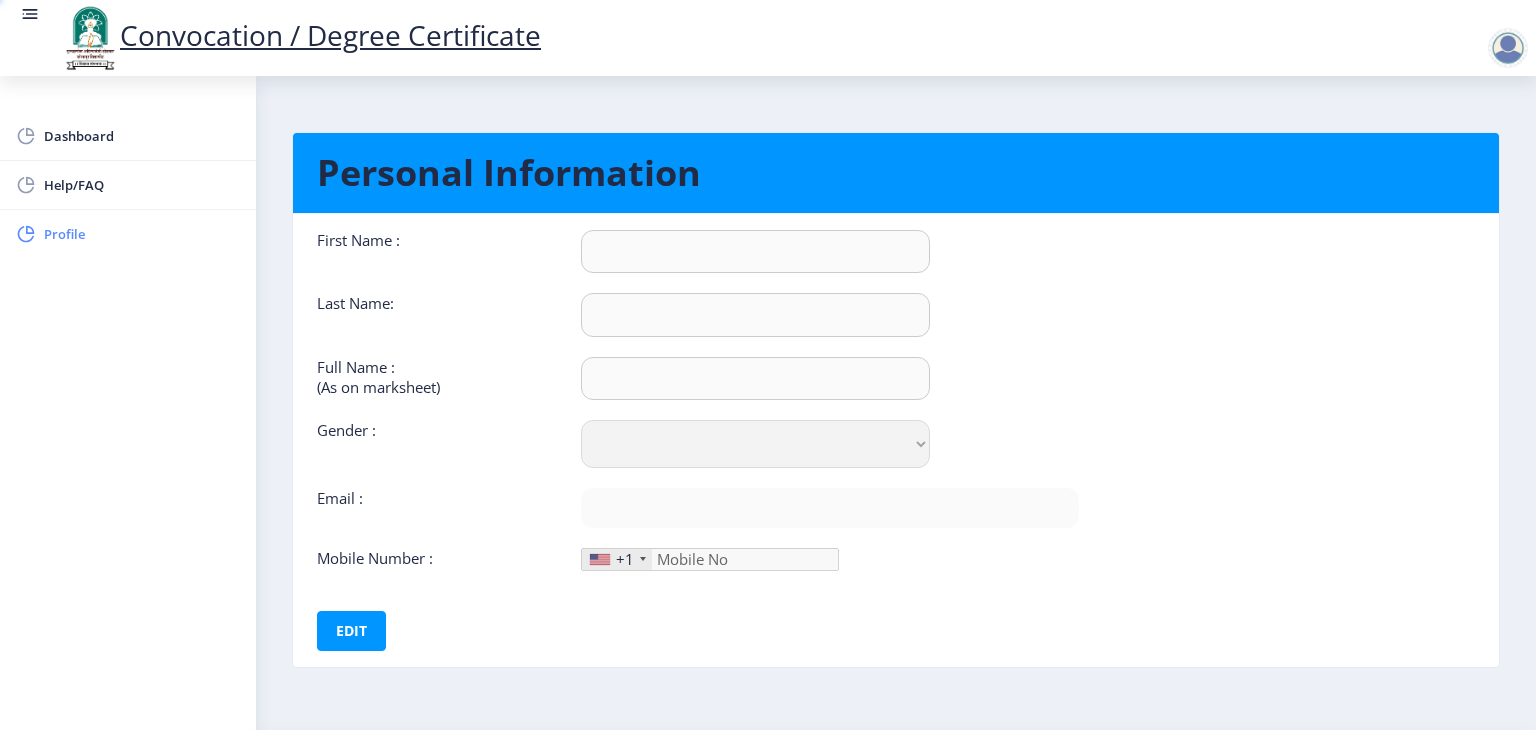 type on "[PERSON_NAME]" 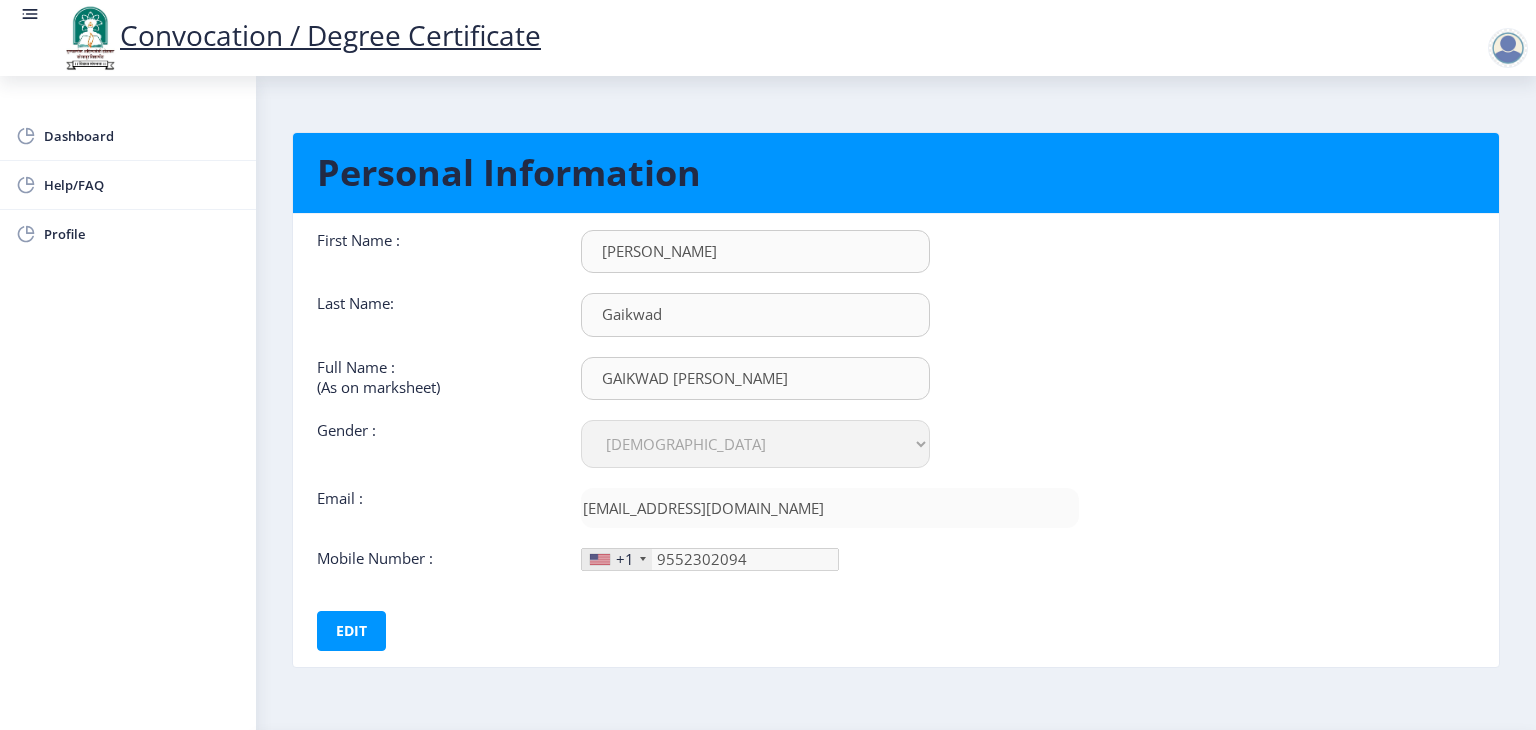 click on "+1" 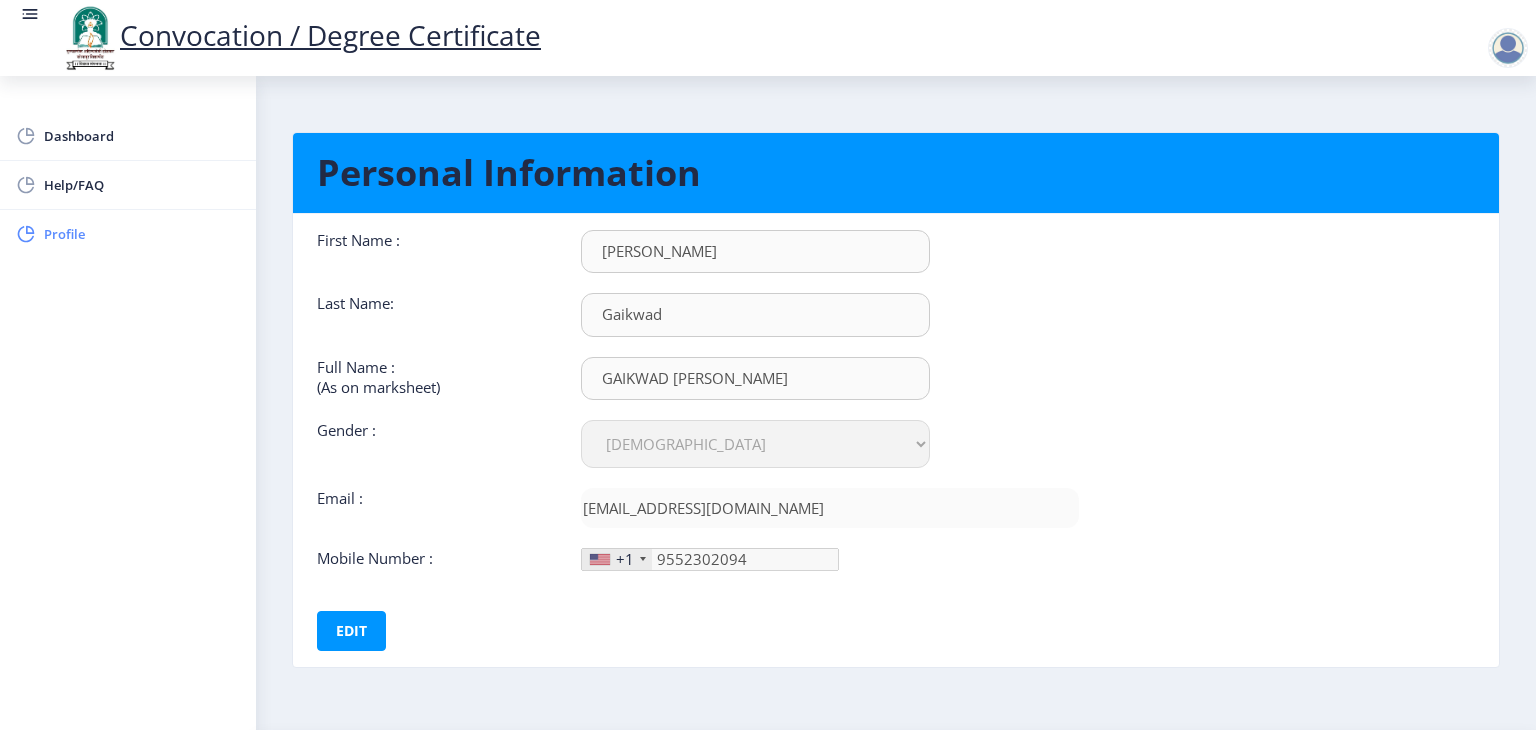 click on "Profile" 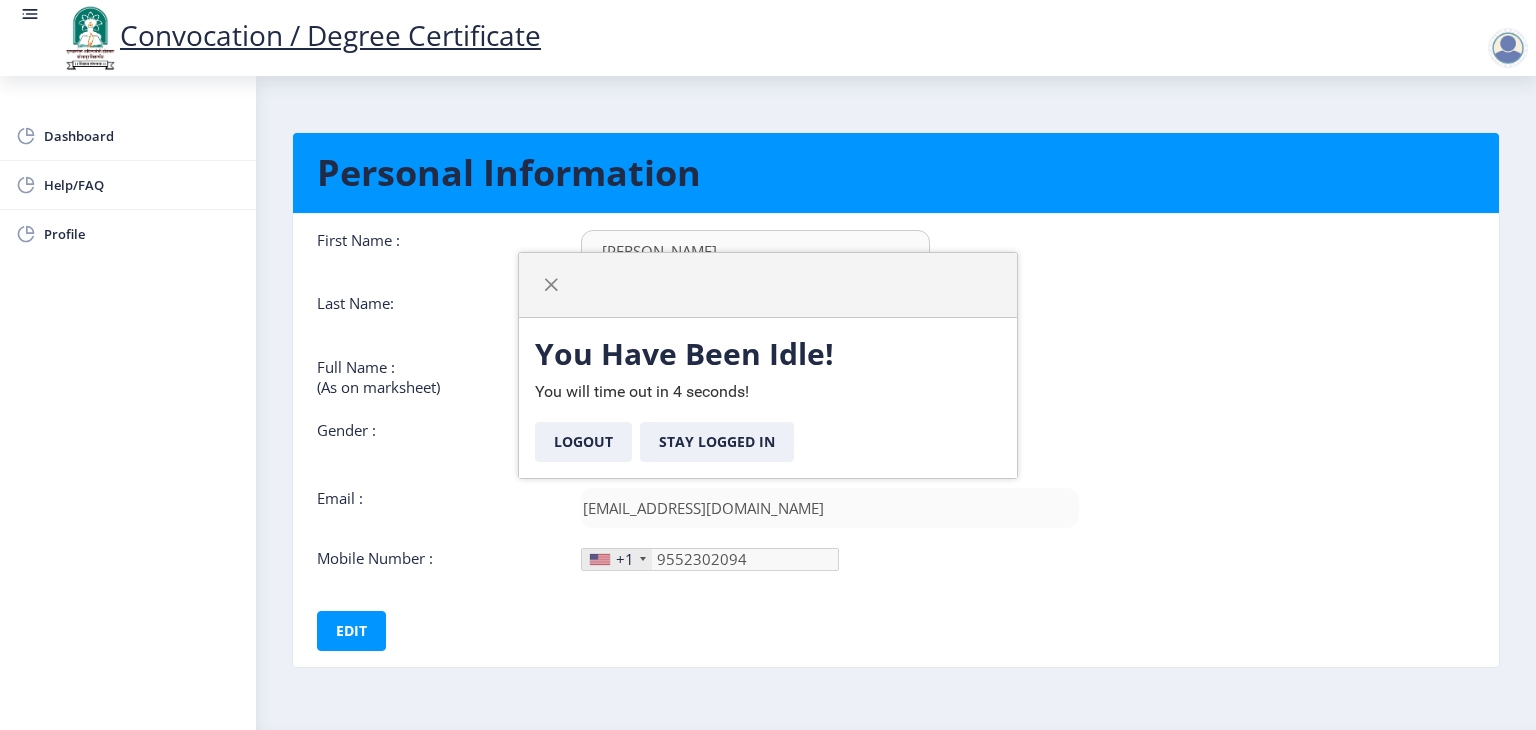 select on "[DEMOGRAPHIC_DATA]" 